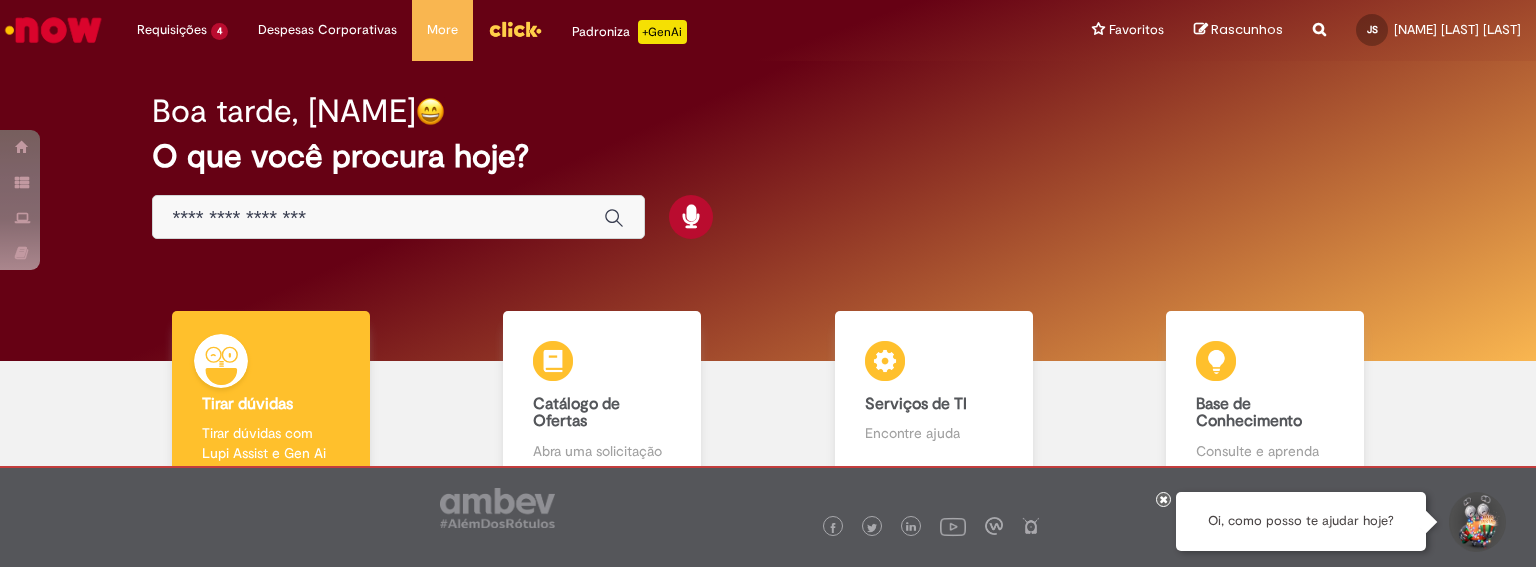 scroll, scrollTop: 0, scrollLeft: 0, axis: both 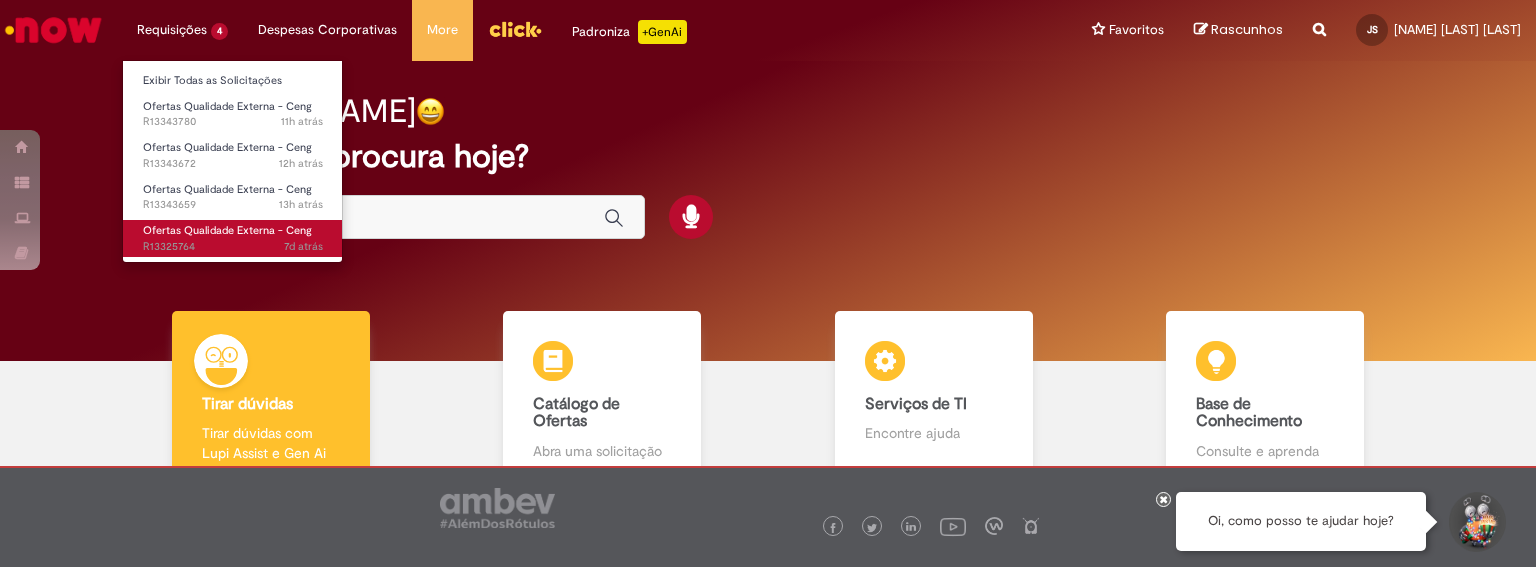 click on "Ofertas Qualidade Externa - Ceng" at bounding box center (227, 230) 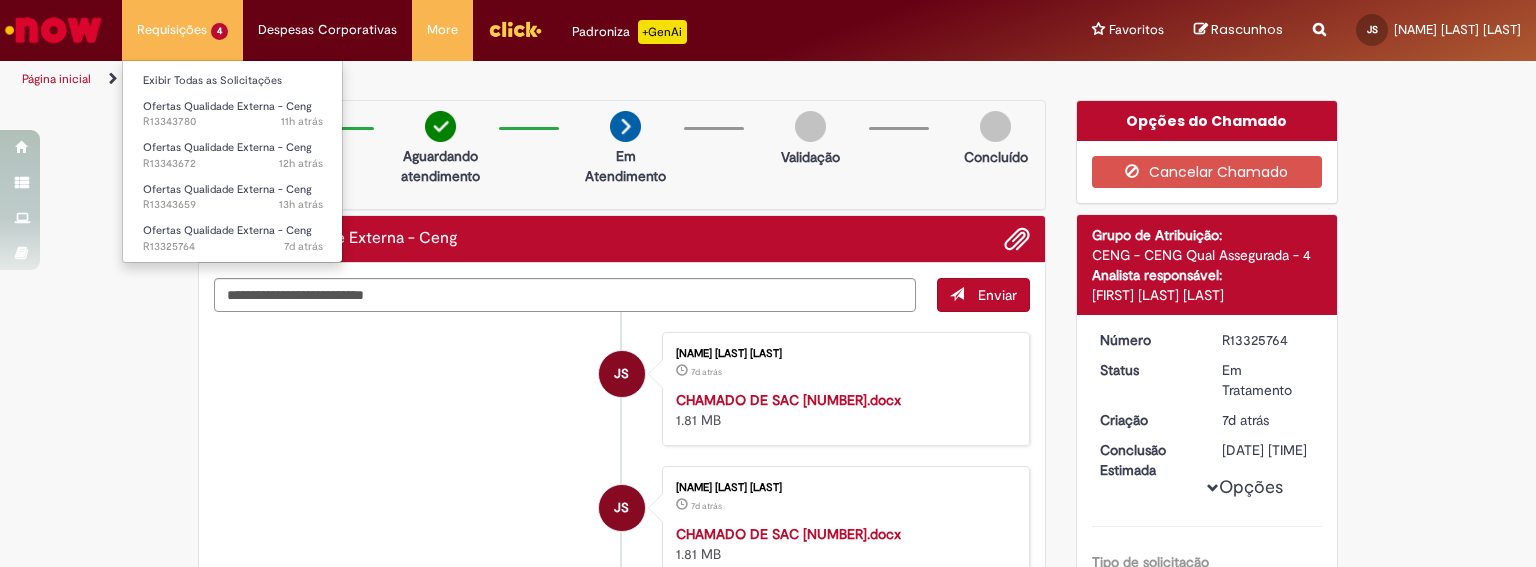 click on "Requisições   4
Exibir Todas as Solicitações
Ofertas Qualidade Externa - Ceng
11h atrás 11 horas atrás  R[NUMBER]
Ofertas Qualidade Externa - Ceng
12h atrás 12 horas atrás  R[NUMBER]
Ofertas Qualidade Externa - Ceng
13h atrás 13 horas atrás  R[NUMBER]
Ofertas Qualidade Externa - Ceng
7d atrás 7 dias atrás  R[NUMBER]" at bounding box center (182, 30) 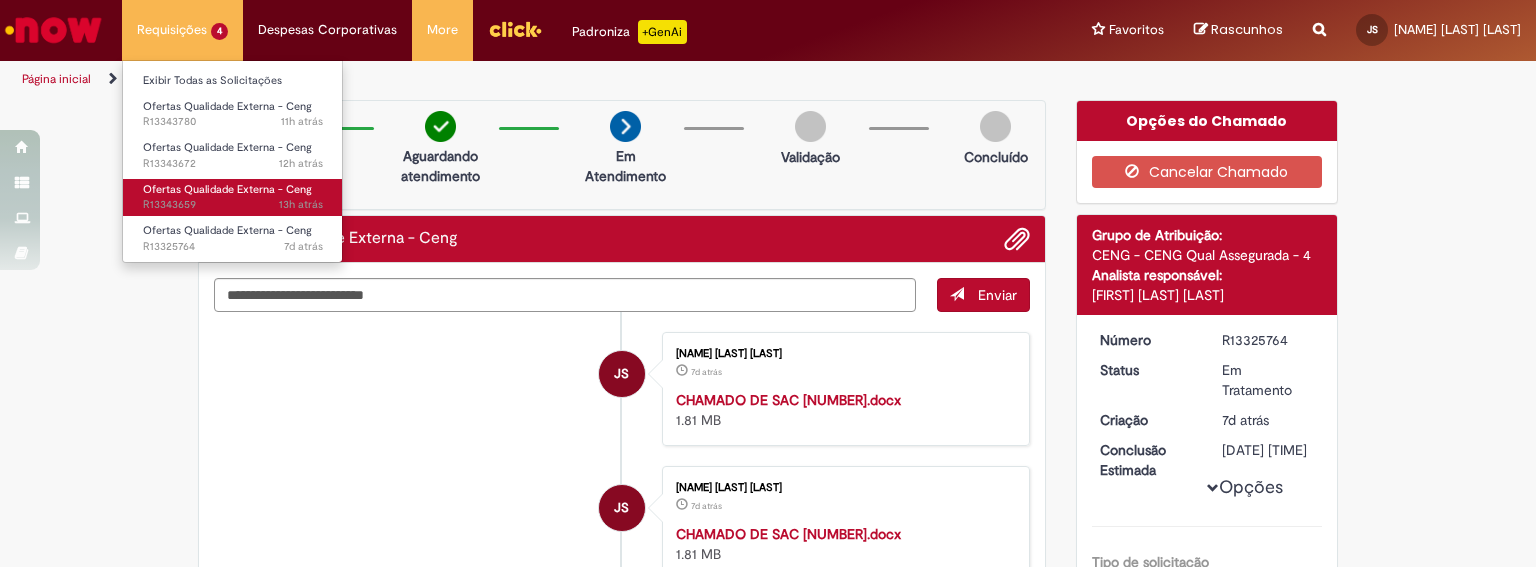 click on "13h atrás 13 horas atrás R[NUMBER]" at bounding box center (233, 205) 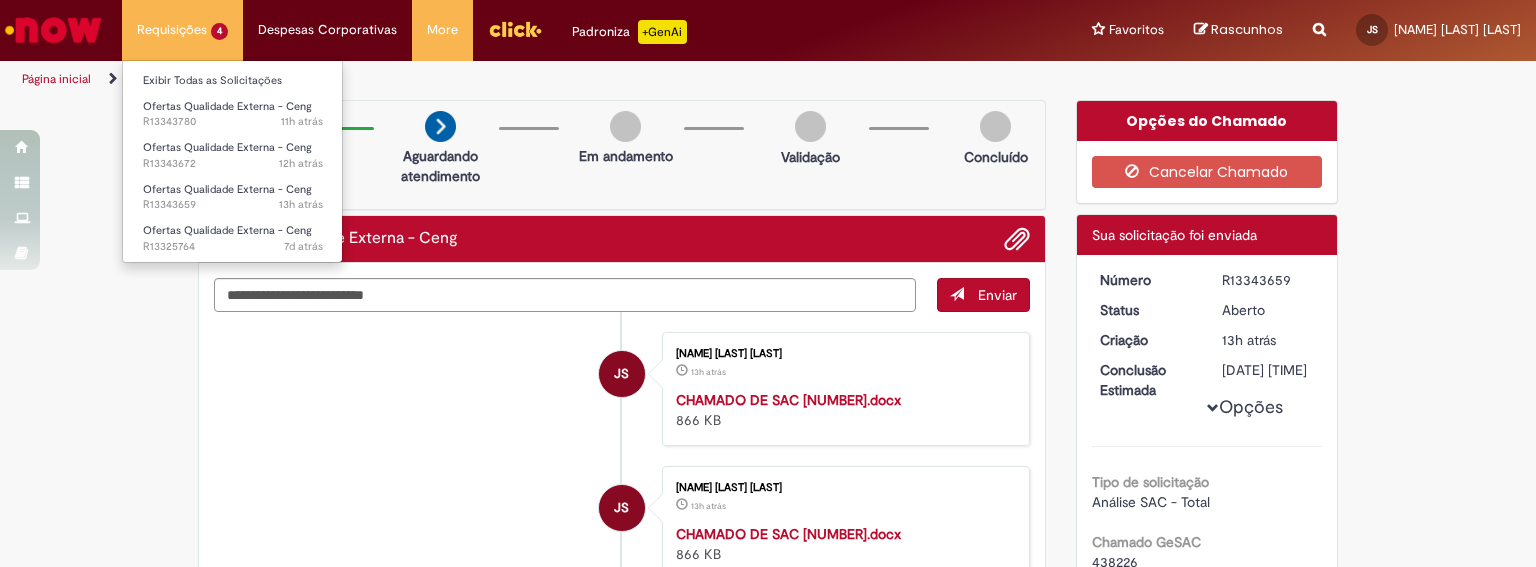 click on "Requisições   4
Exibir Todas as Solicitações
Ofertas Qualidade Externa - Ceng
11h atrás 11 horas atrás  R[NUMBER]
Ofertas Qualidade Externa - Ceng
12h atrás 12 horas atrás  R[NUMBER]
Ofertas Qualidade Externa - Ceng
13h atrás 13 horas atrás  R[NUMBER]
Ofertas Qualidade Externa - Ceng
7d atrás 7 dias atrás  R[NUMBER]" at bounding box center [182, 30] 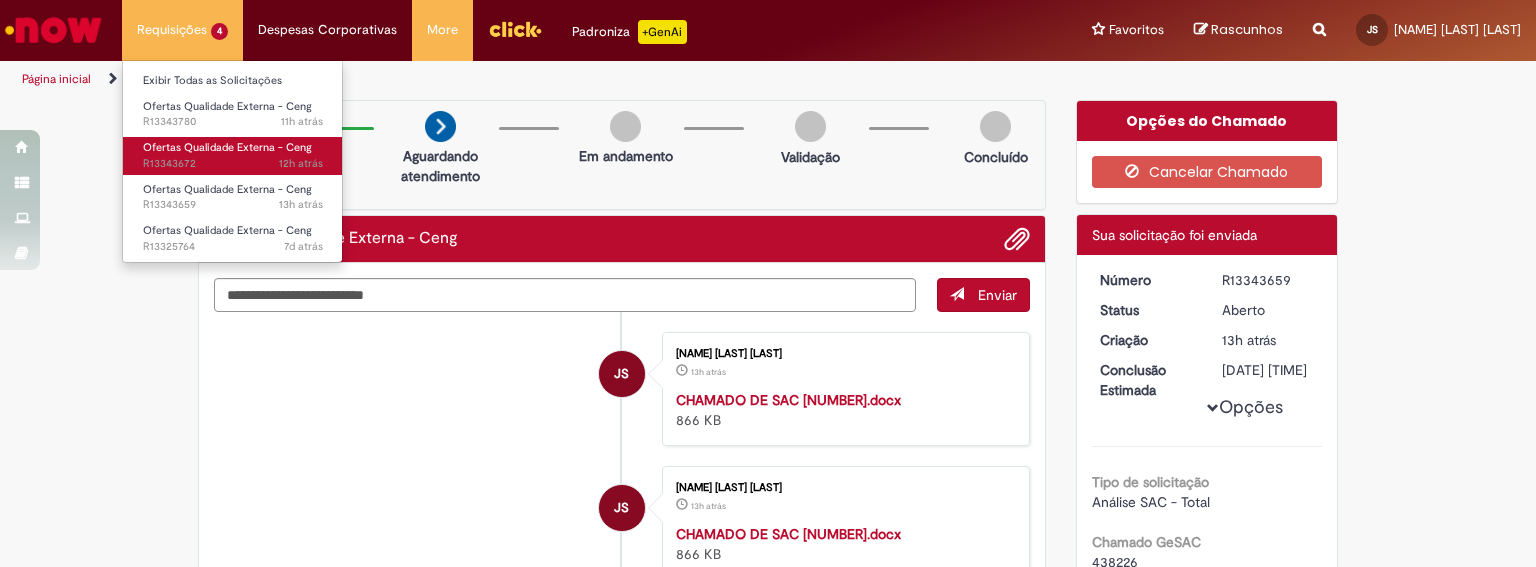 click on "12h atrás 12 horas atrás R[NUMBER]" at bounding box center [233, 164] 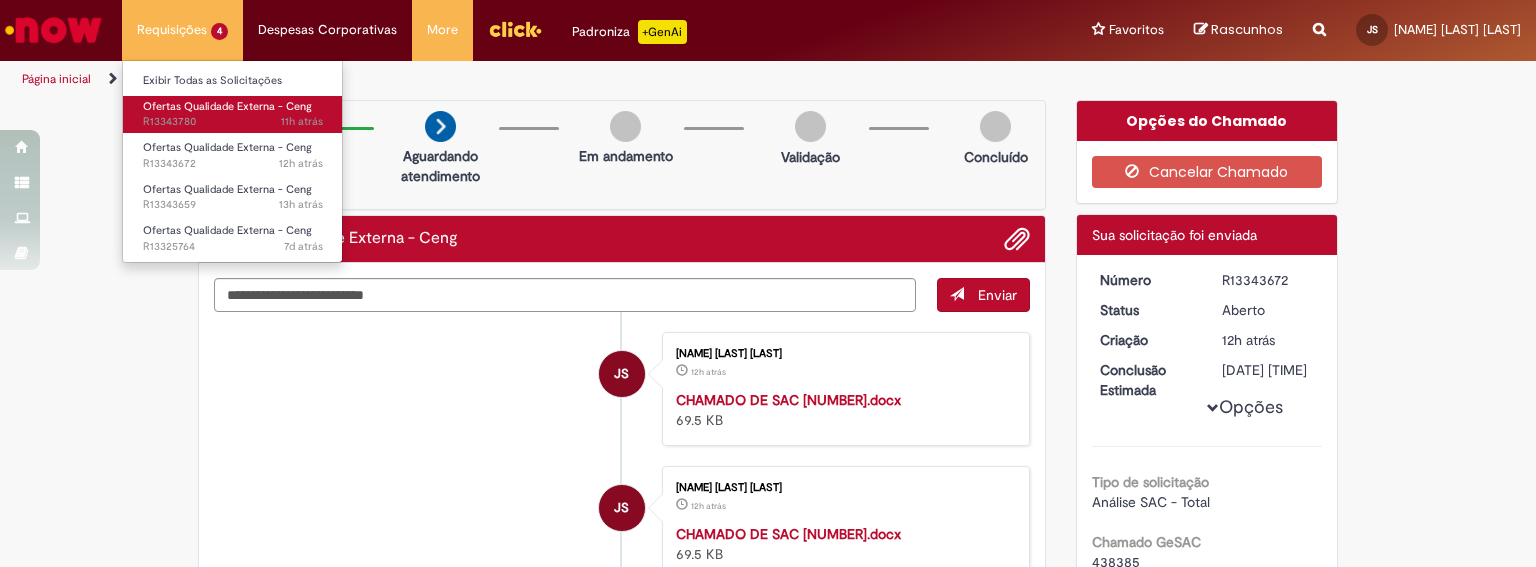 click on "Ofertas Qualidade Externa - Ceng" at bounding box center [227, 106] 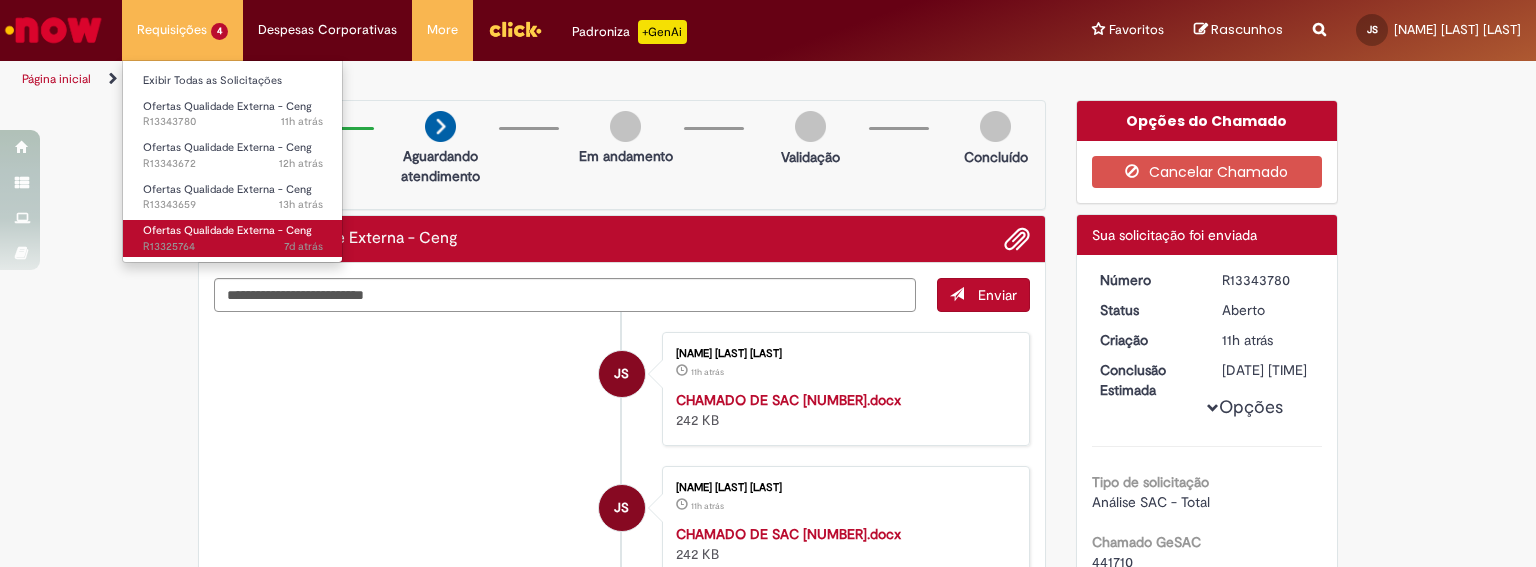 click on "Ofertas Qualidade Externa - Ceng" at bounding box center [227, 230] 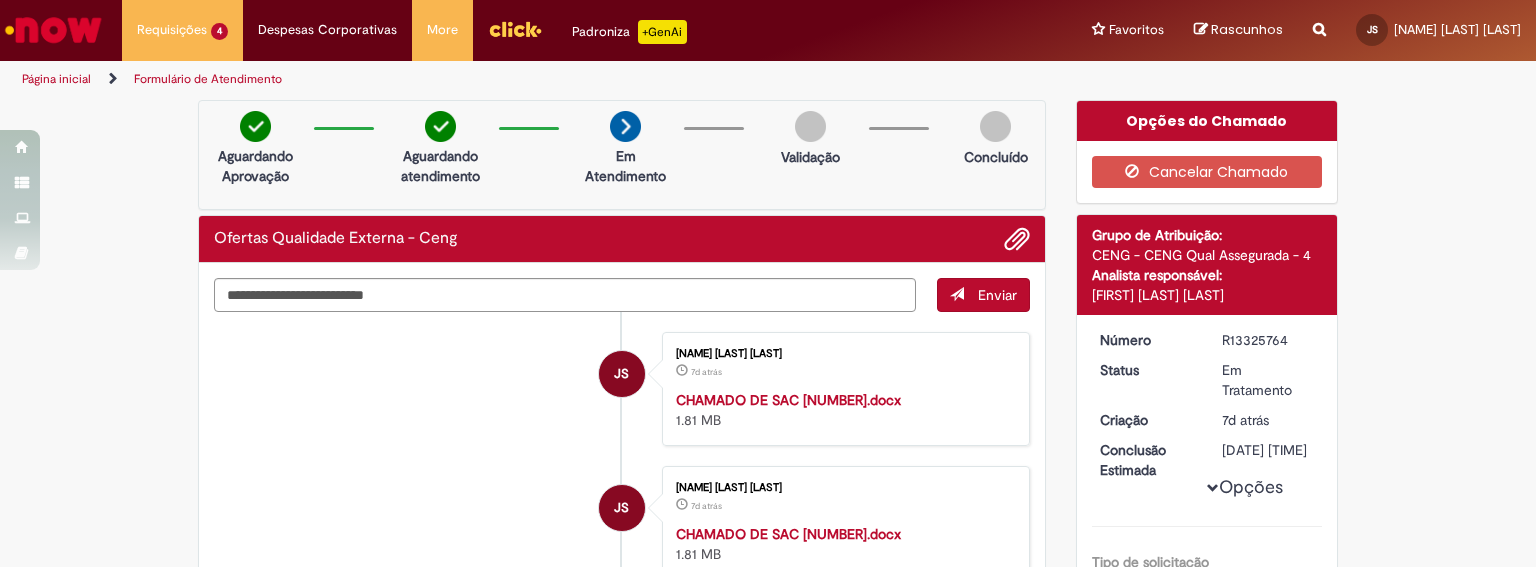 click at bounding box center (53, 30) 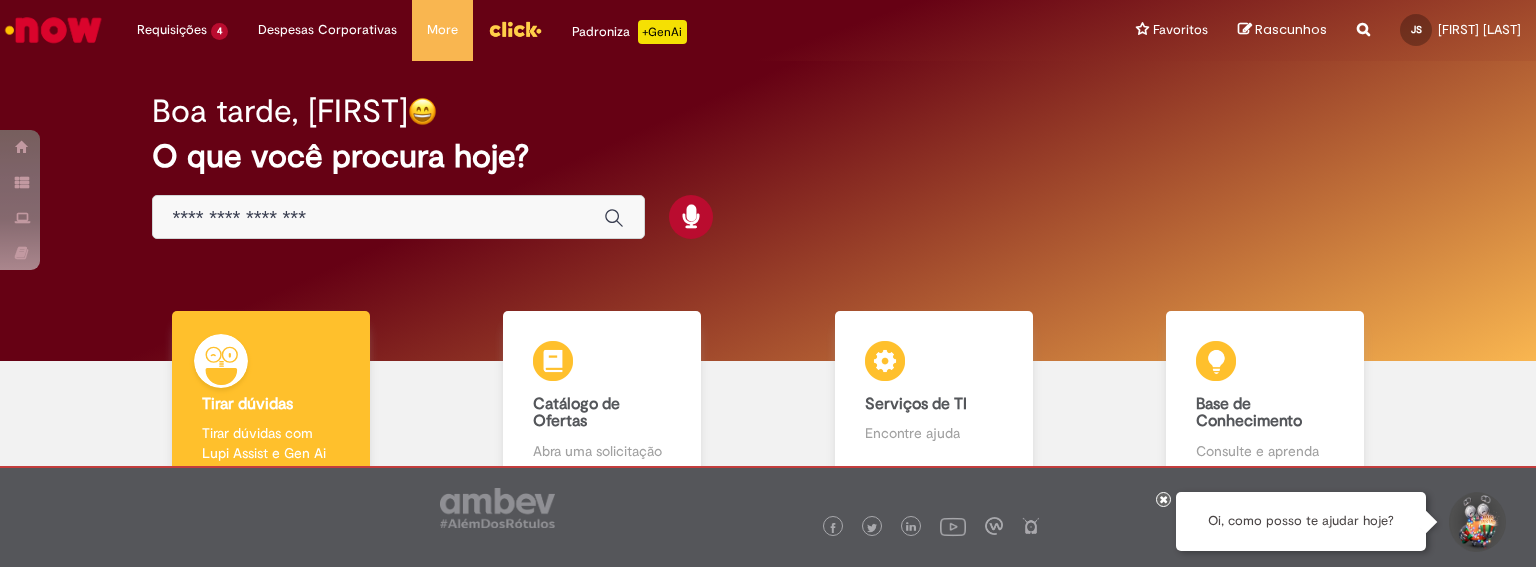 scroll, scrollTop: 0, scrollLeft: 0, axis: both 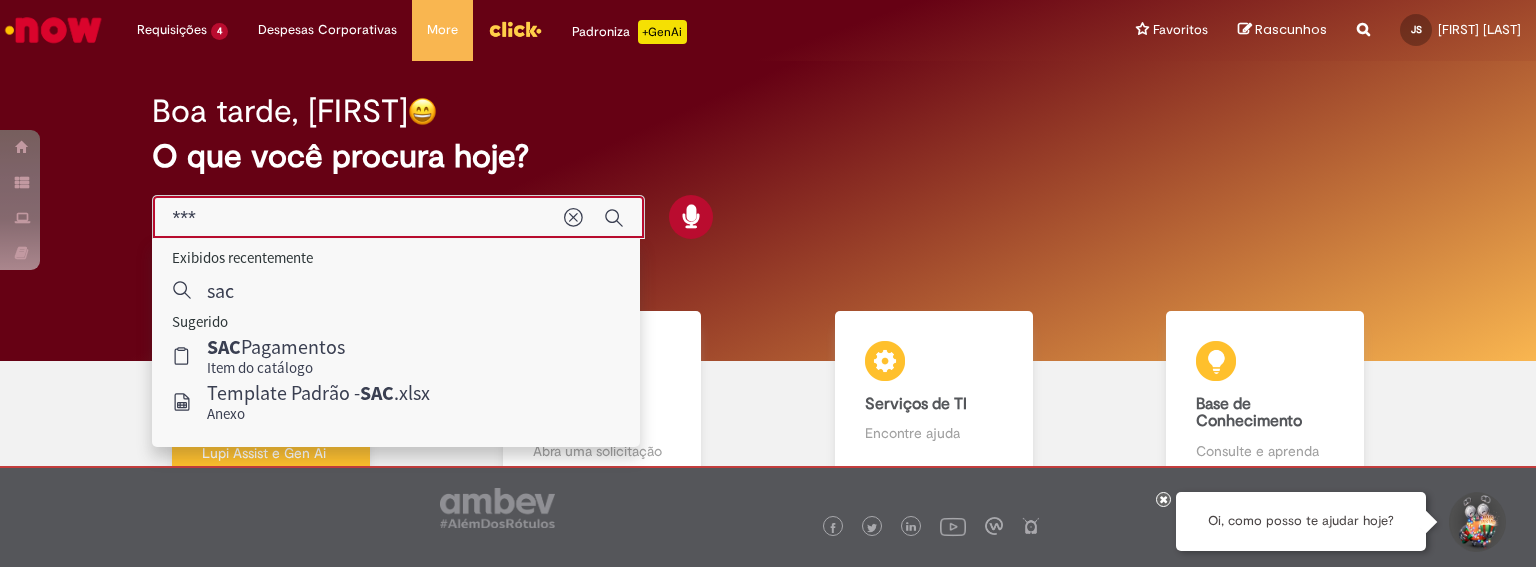type on "***" 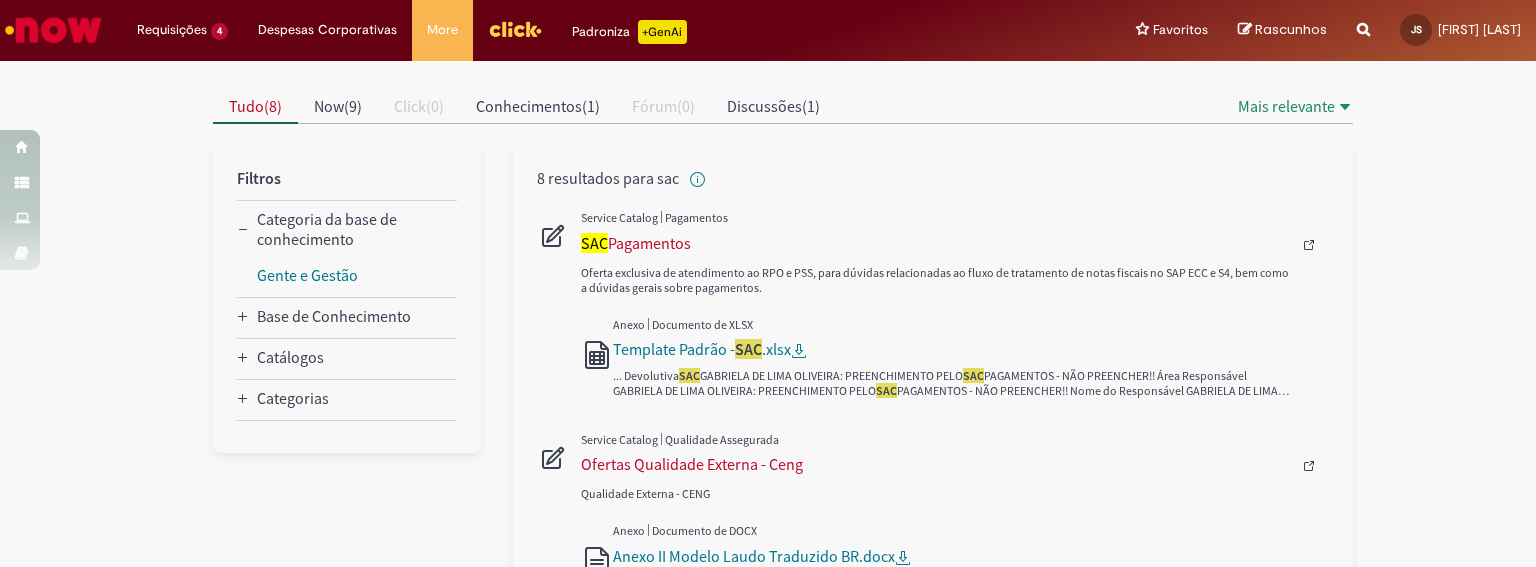scroll, scrollTop: 250, scrollLeft: 0, axis: vertical 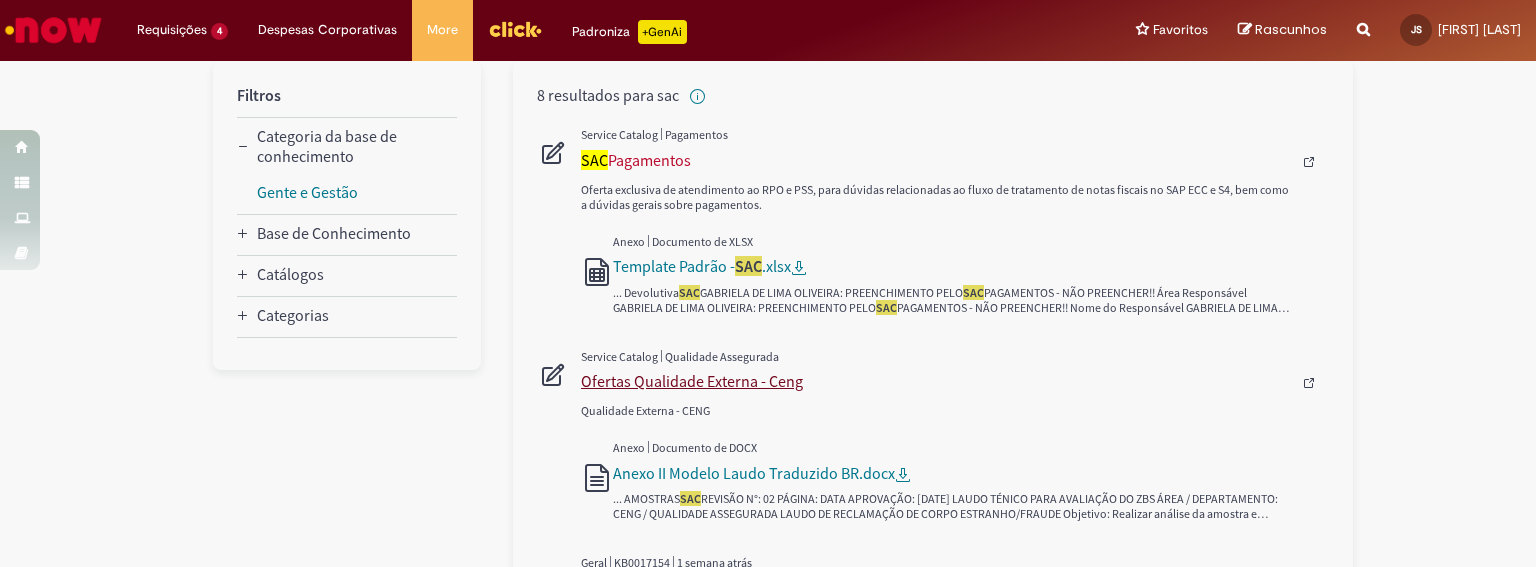 click on "Ofertas Qualidade Externa - Ceng" at bounding box center [936, 381] 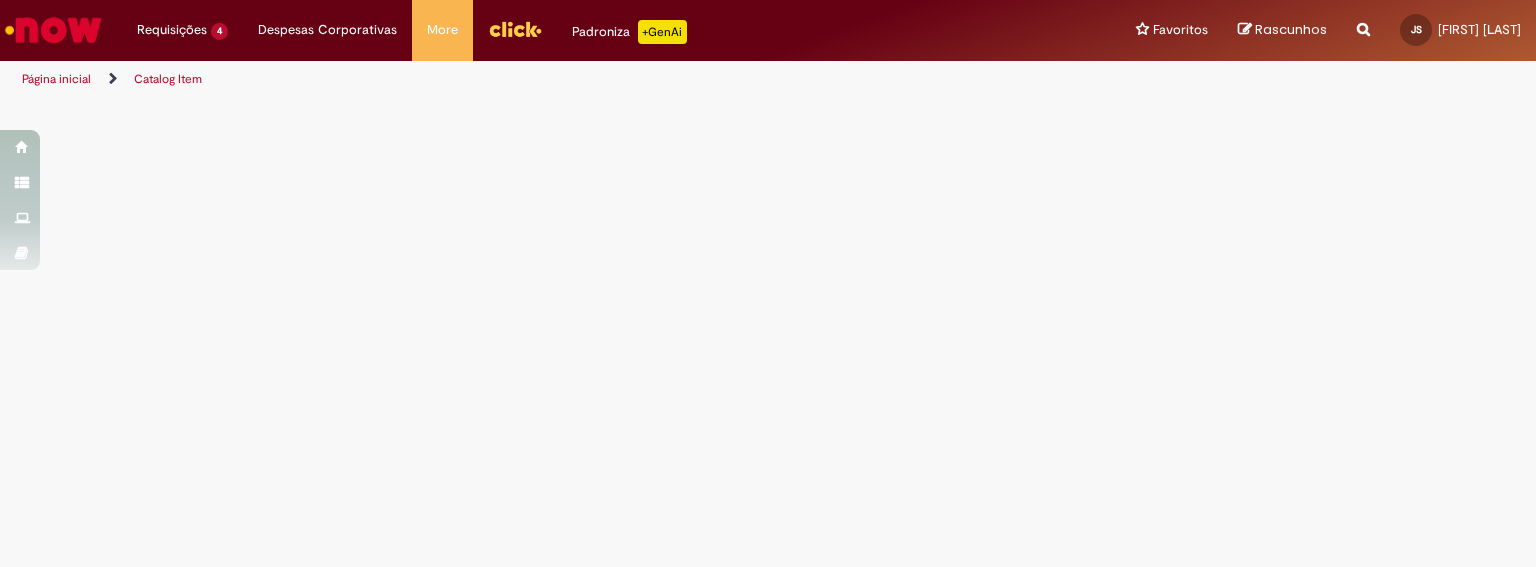 scroll, scrollTop: 0, scrollLeft: 0, axis: both 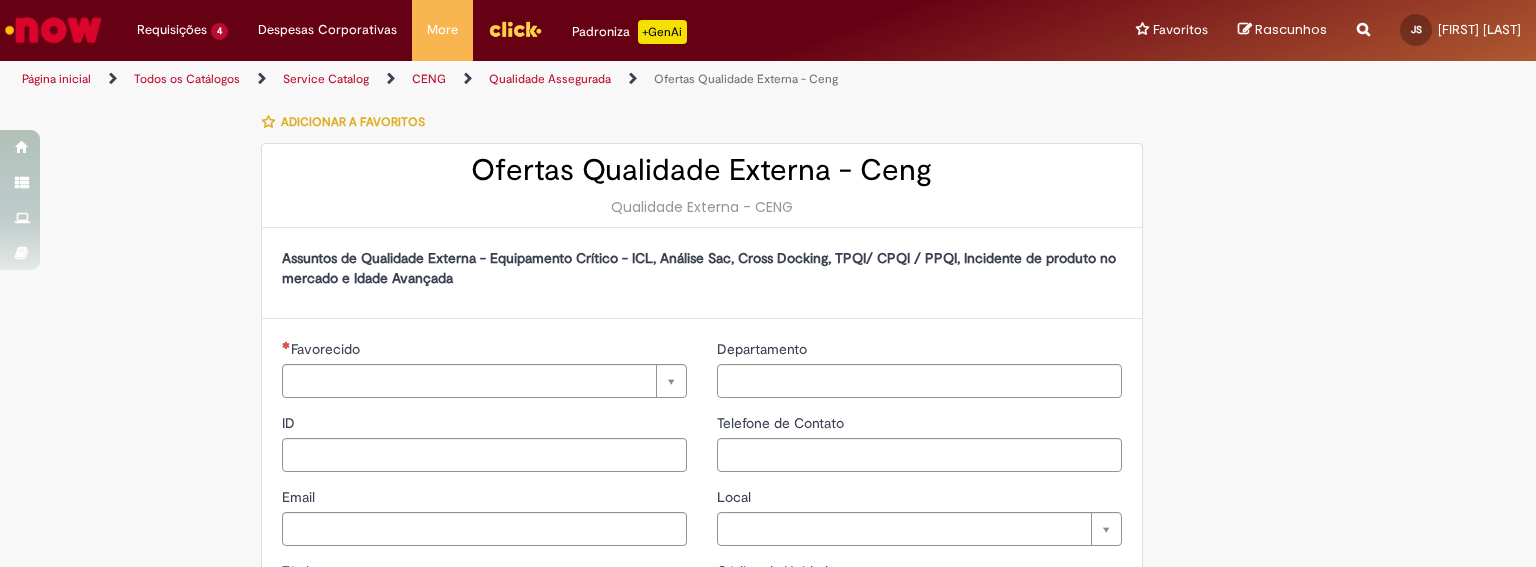 type on "********" 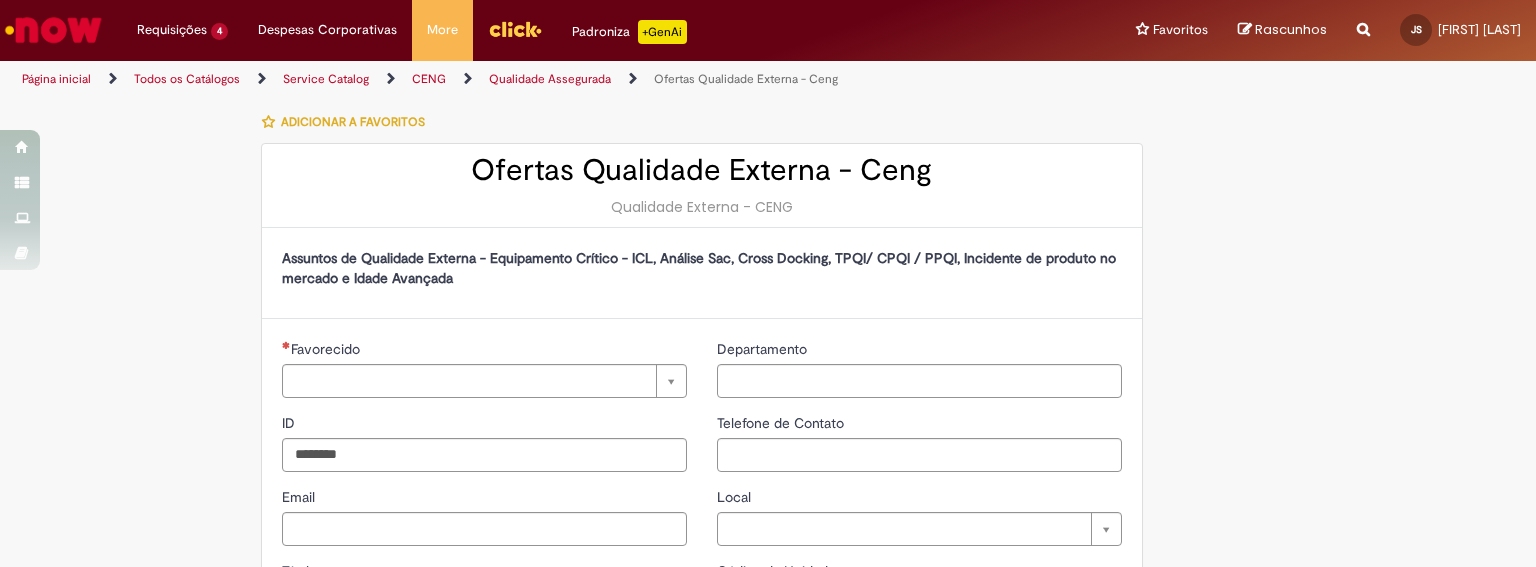 type on "**********" 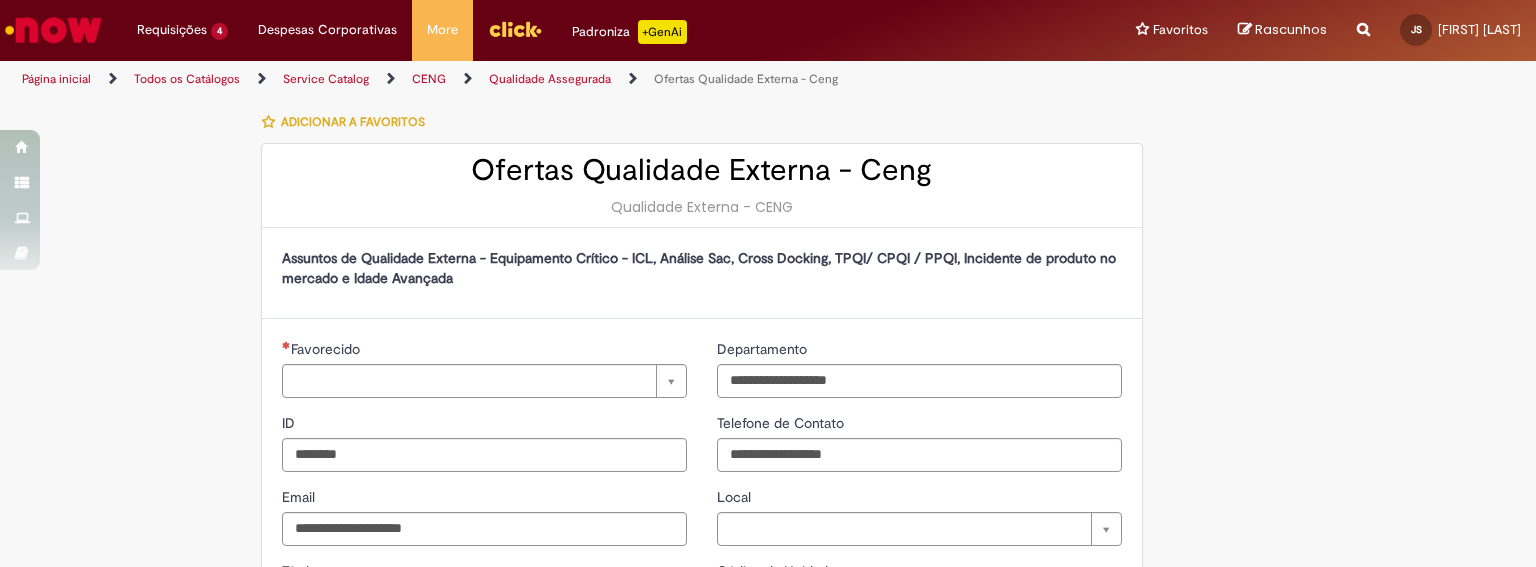type on "**********" 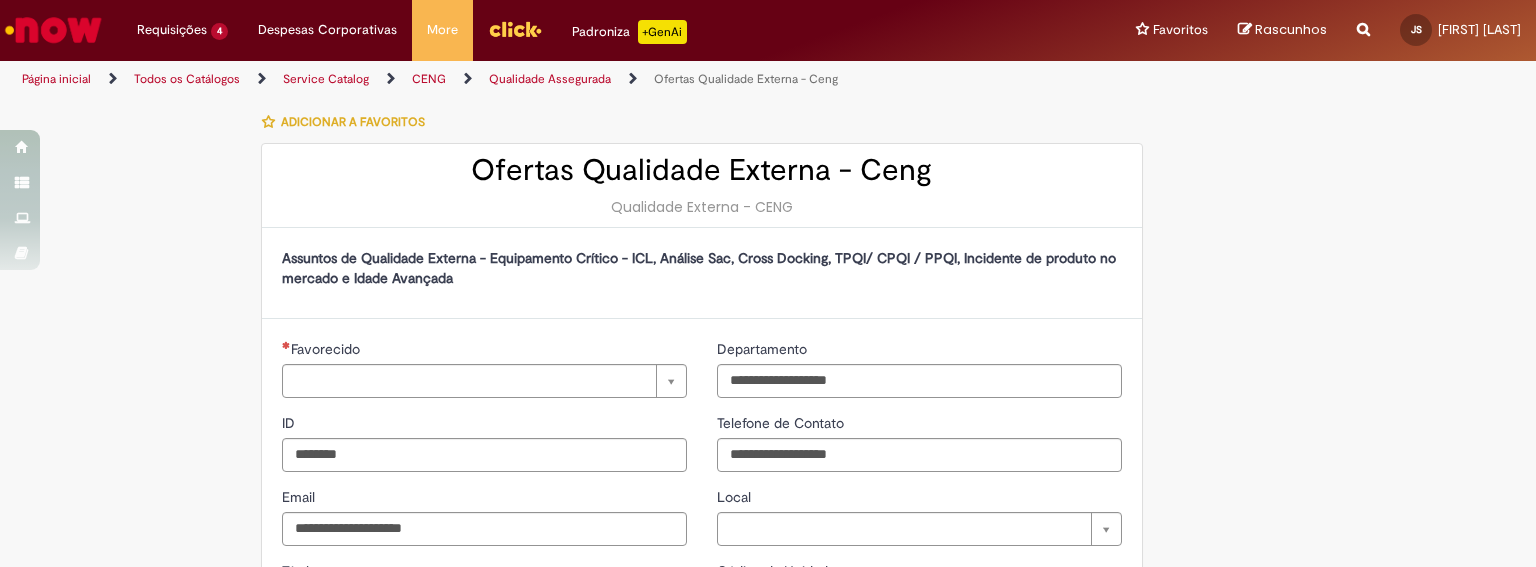 type on "**********" 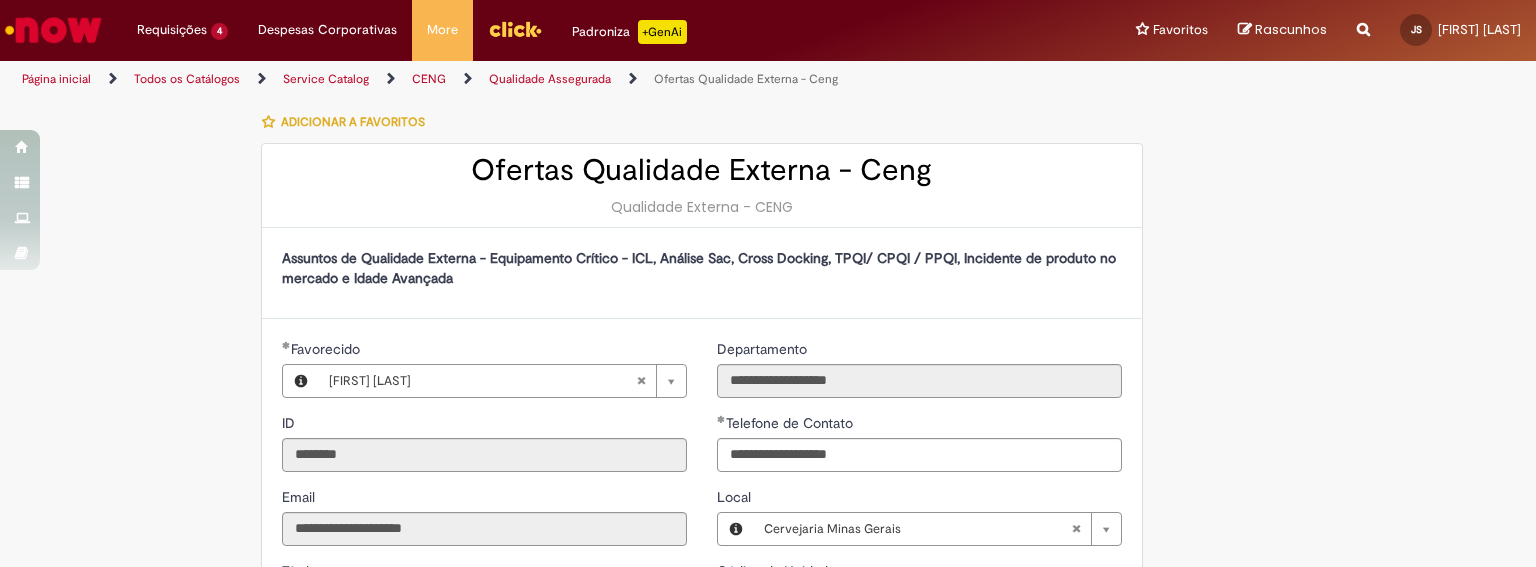 type on "**********" 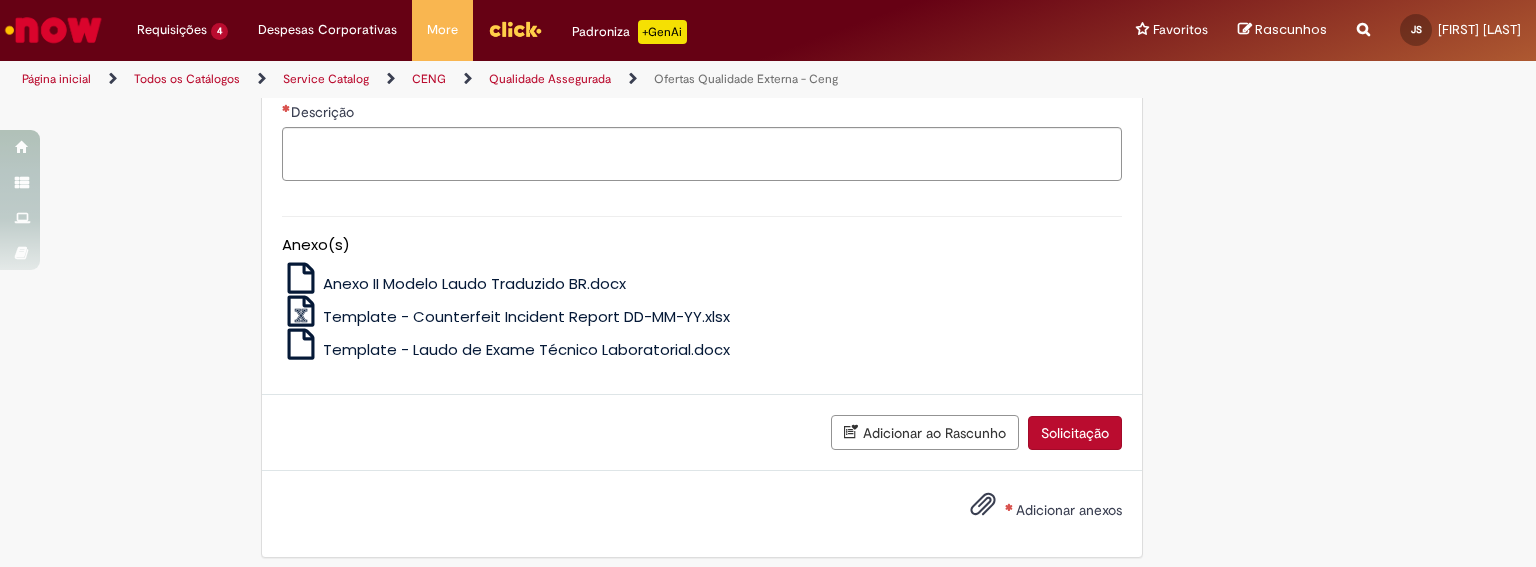 scroll, scrollTop: 500, scrollLeft: 0, axis: vertical 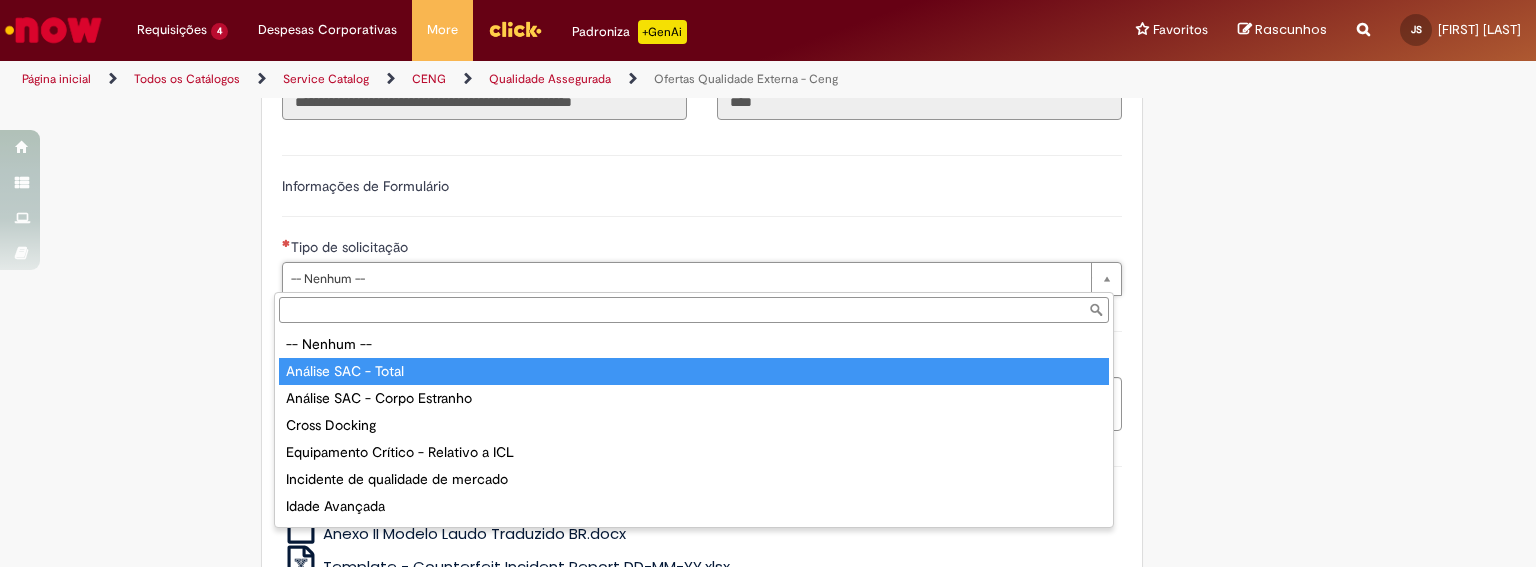 type on "**********" 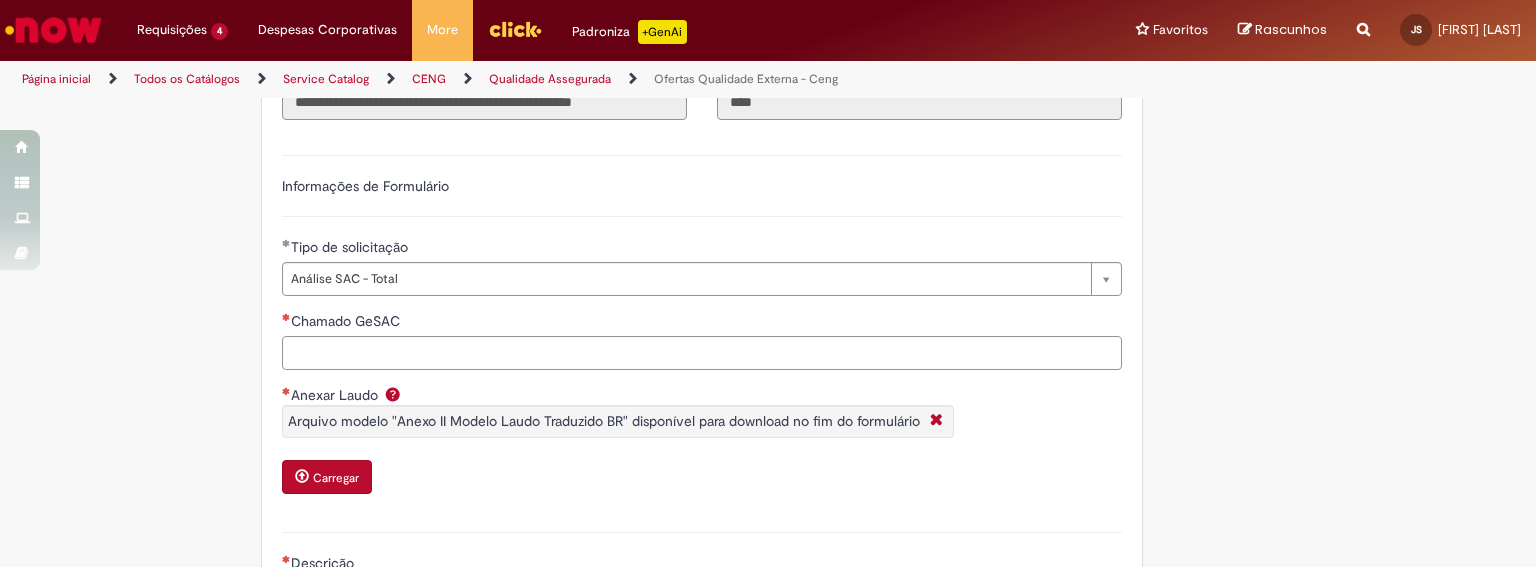 click on "Chamado GeSAC" at bounding box center [702, 353] 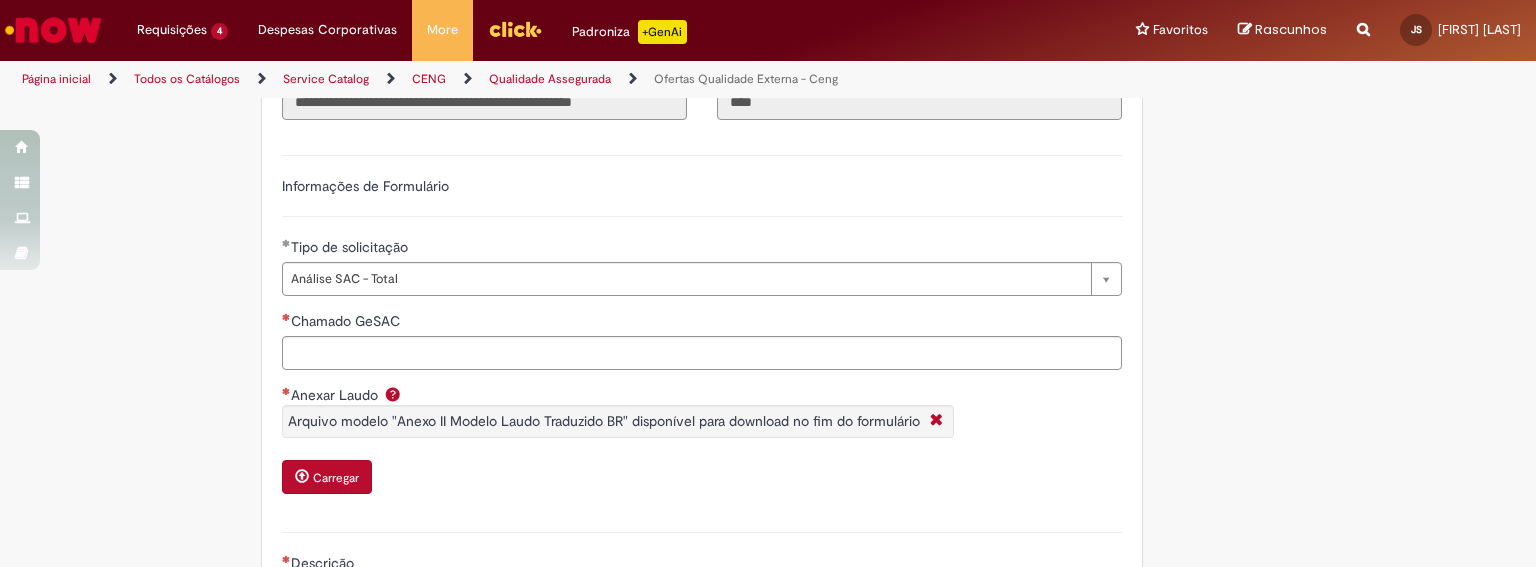 click on "**********" at bounding box center [768, 315] 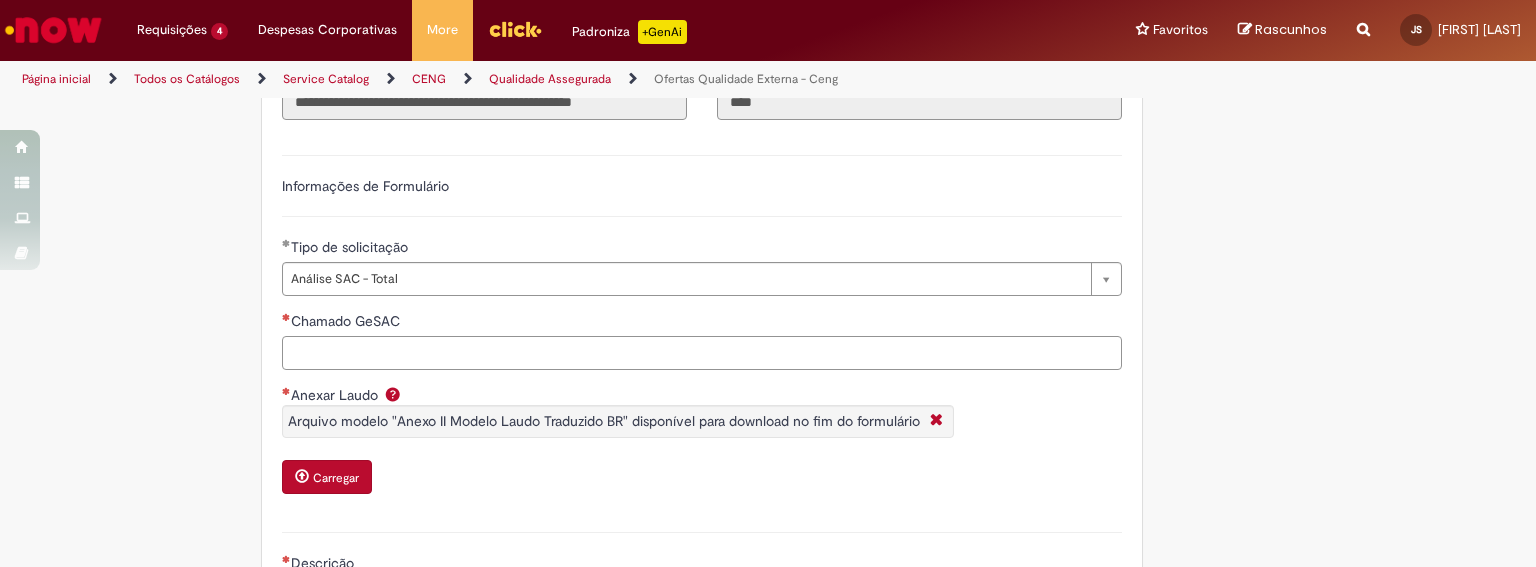 click on "Chamado GeSAC" at bounding box center (702, 353) 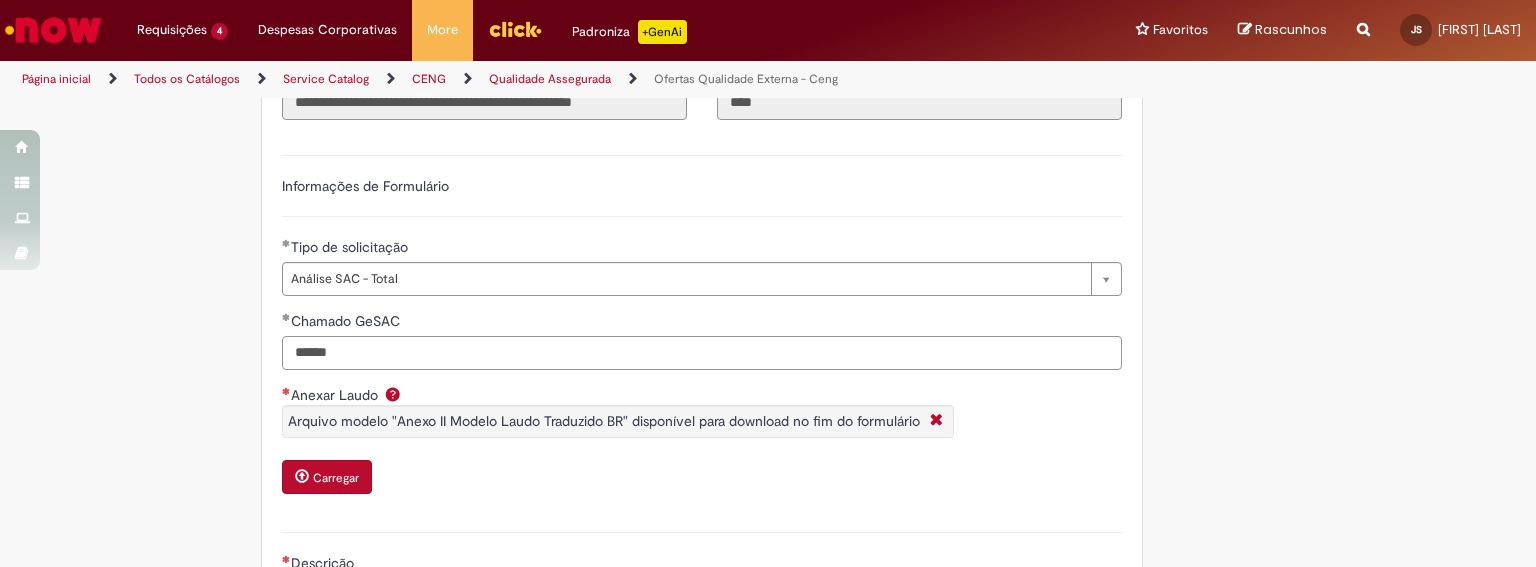 type on "******" 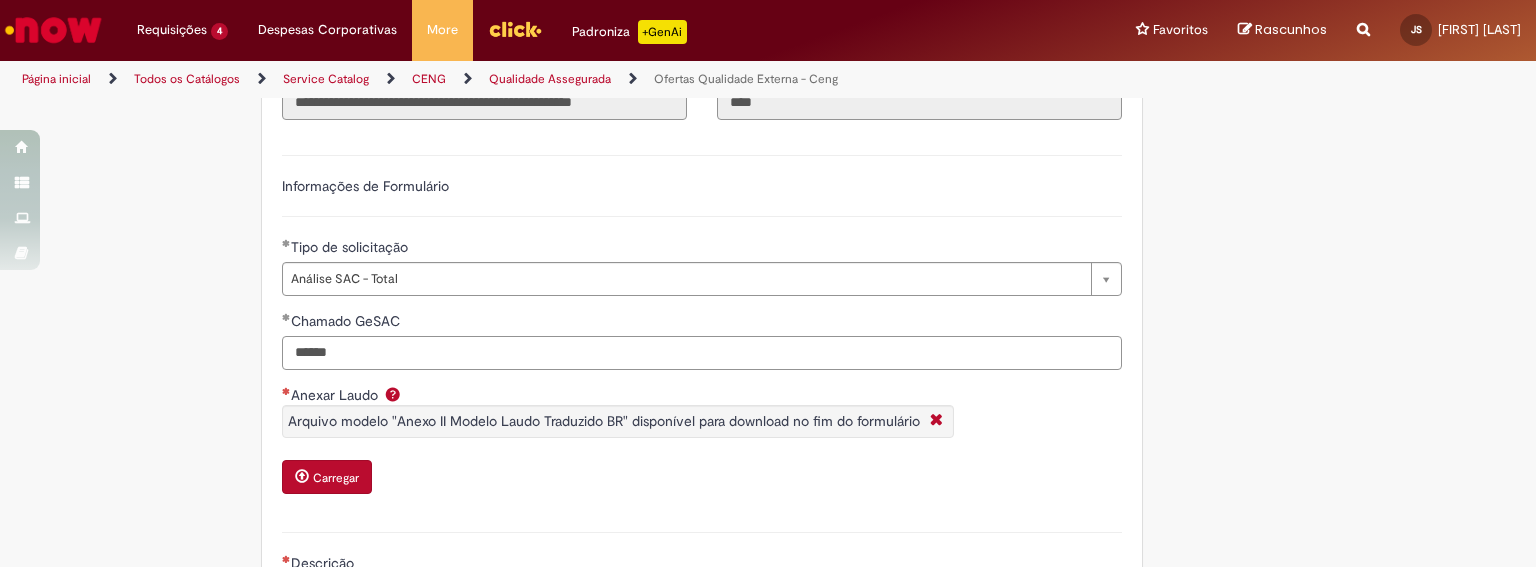 scroll, scrollTop: 667, scrollLeft: 0, axis: vertical 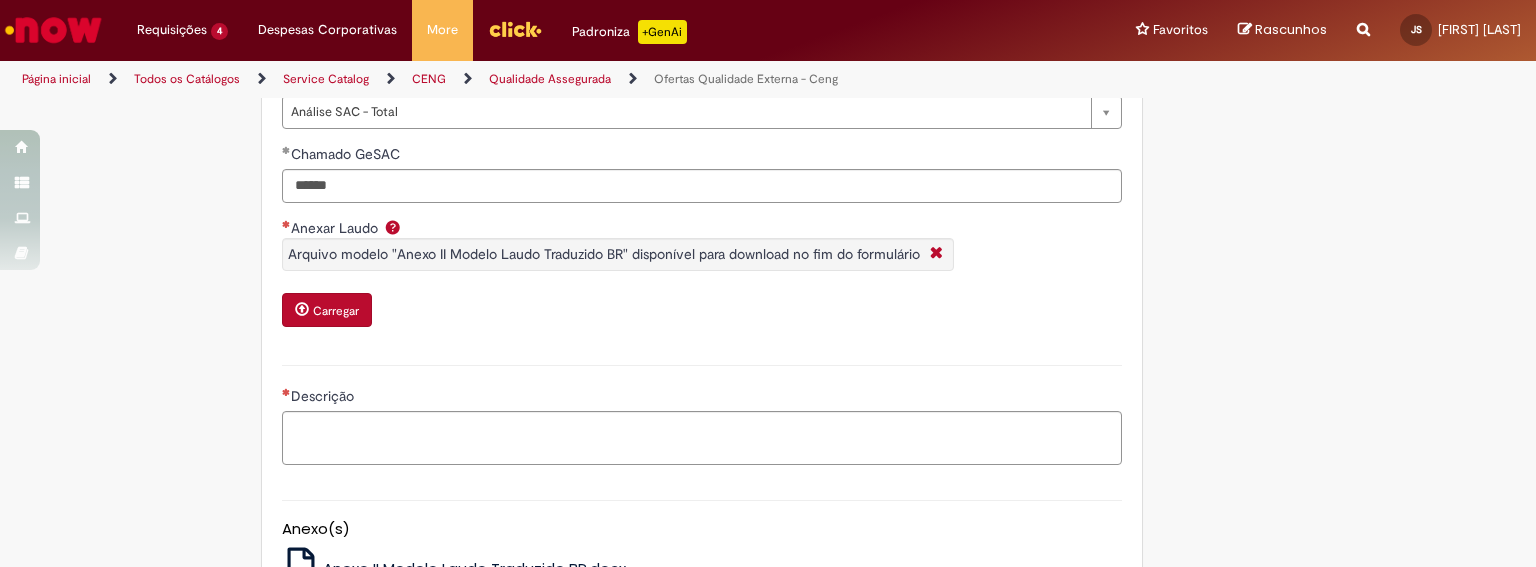 click on "Carregar" at bounding box center (336, 311) 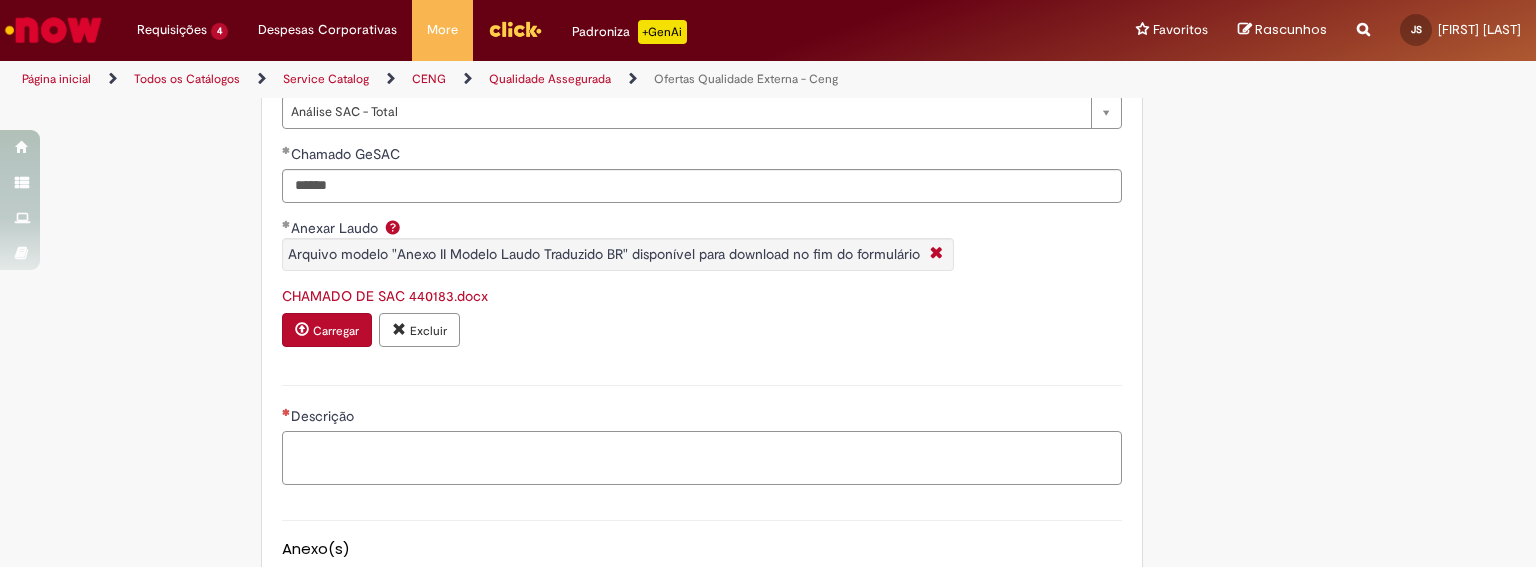 click on "Descrição" at bounding box center (702, 458) 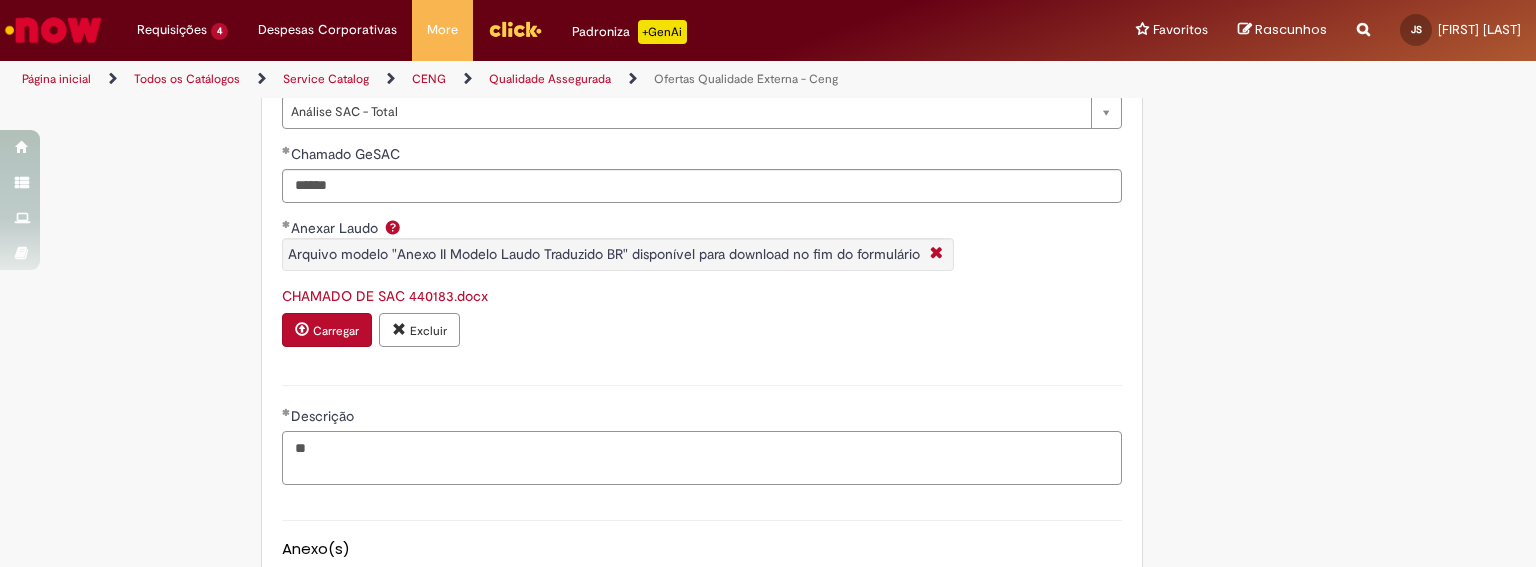 type on "*" 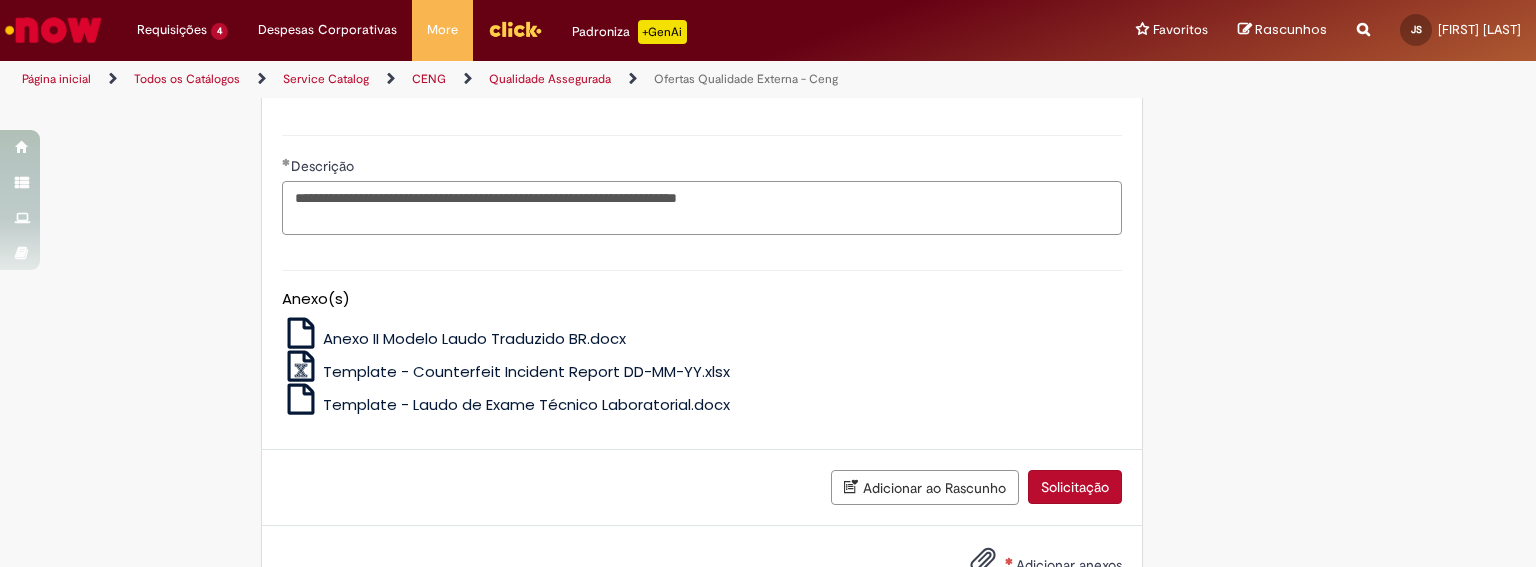 scroll, scrollTop: 985, scrollLeft: 0, axis: vertical 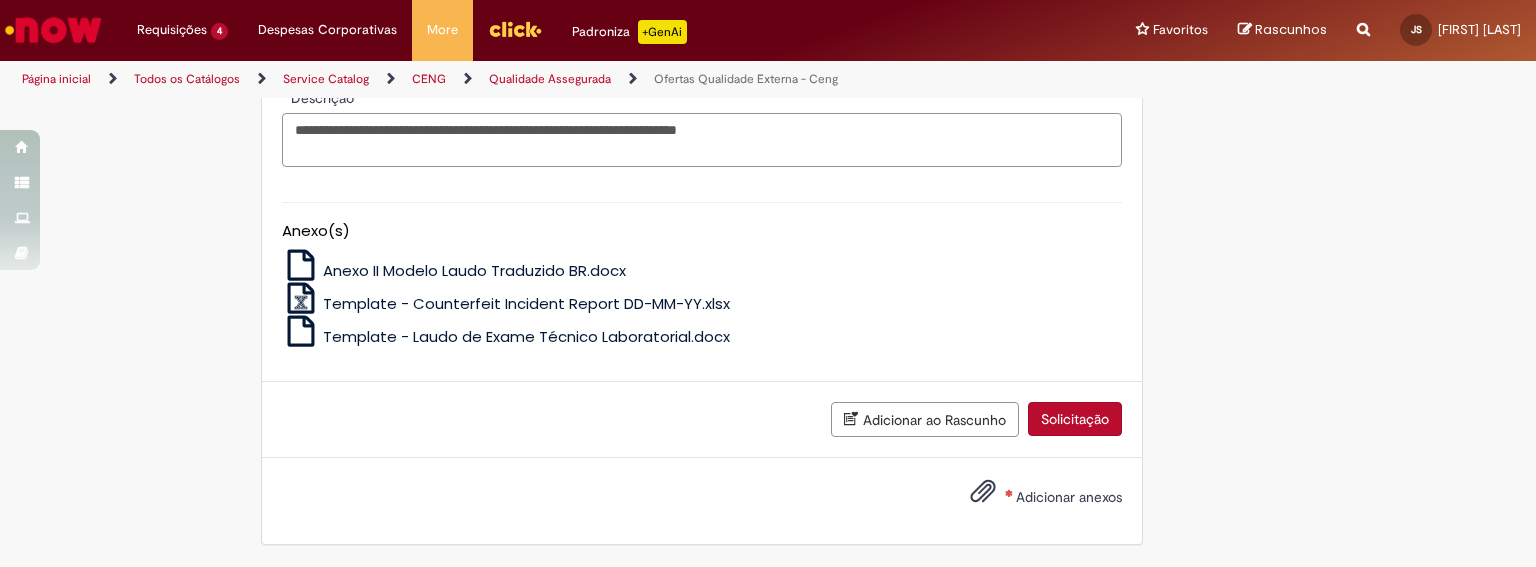 type on "**********" 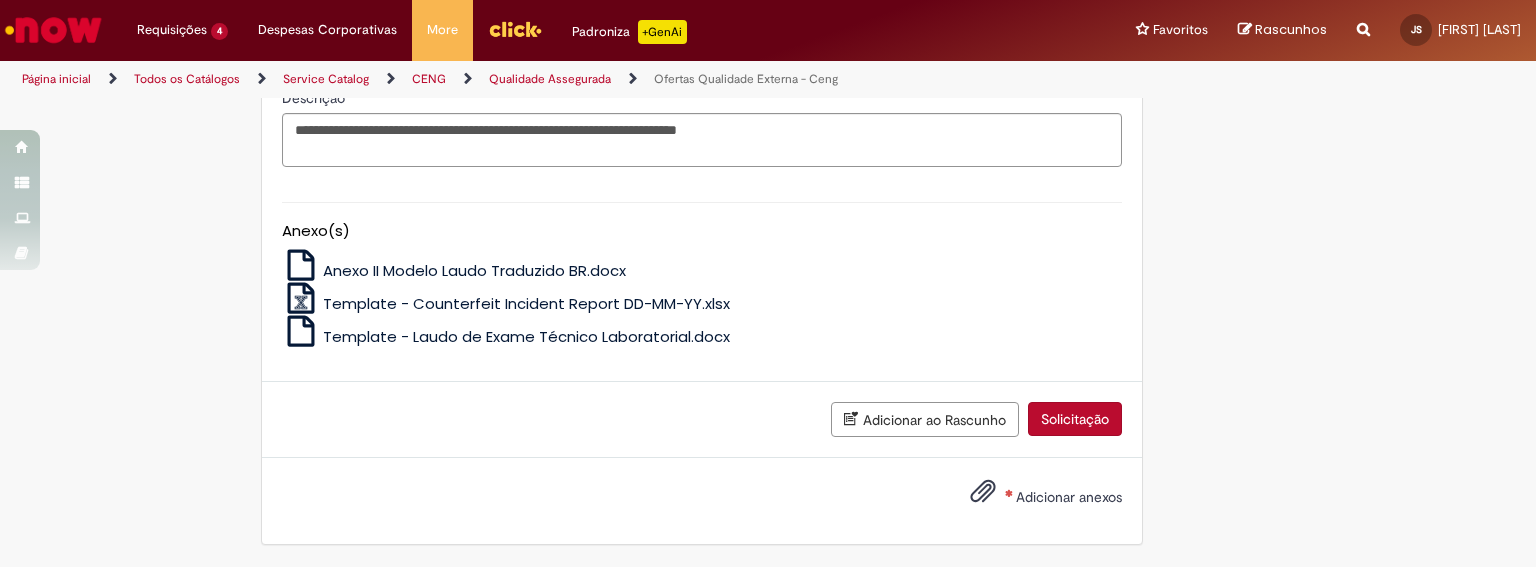 click on "Adicionar anexos" at bounding box center [1069, 497] 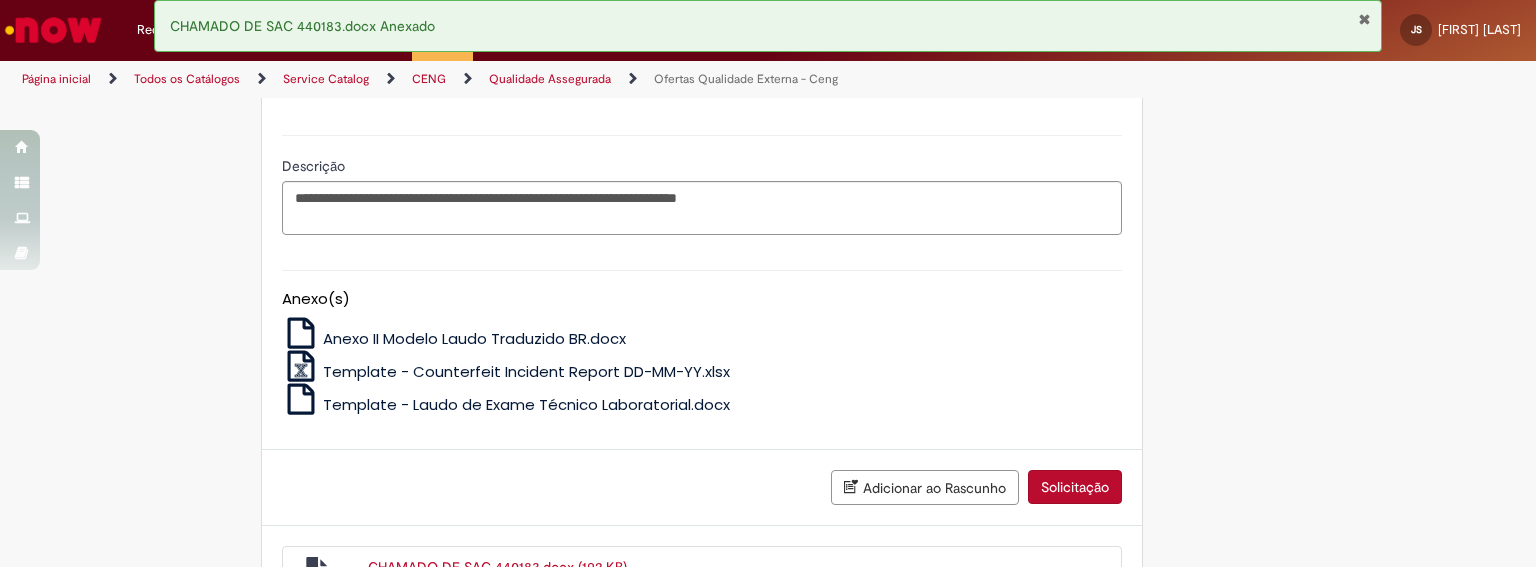 scroll, scrollTop: 1057, scrollLeft: 0, axis: vertical 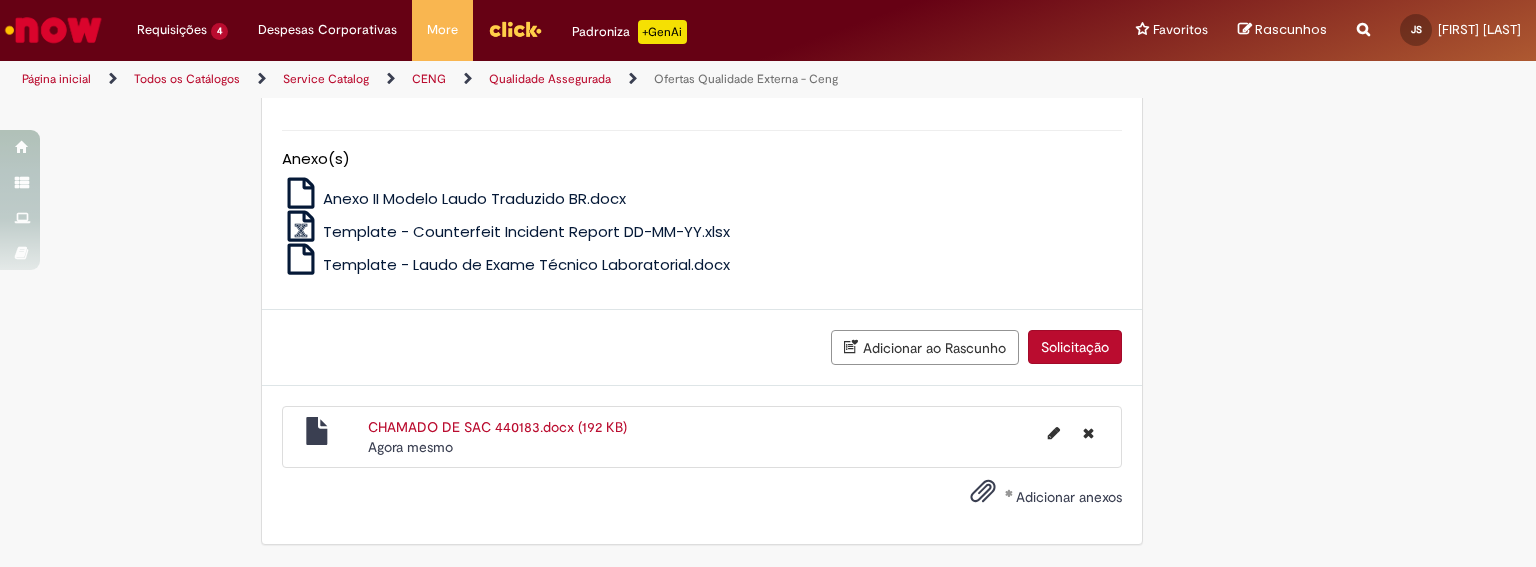 click on "Solicitação" at bounding box center (1075, 347) 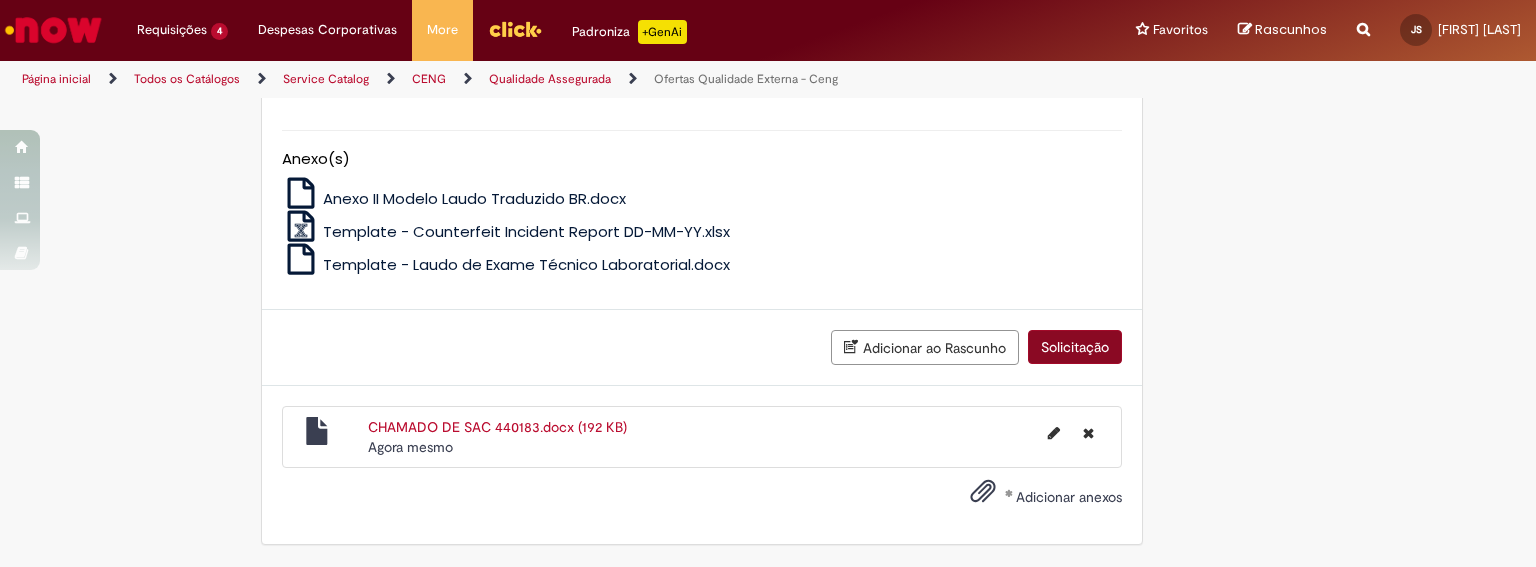 scroll, scrollTop: 1011, scrollLeft: 0, axis: vertical 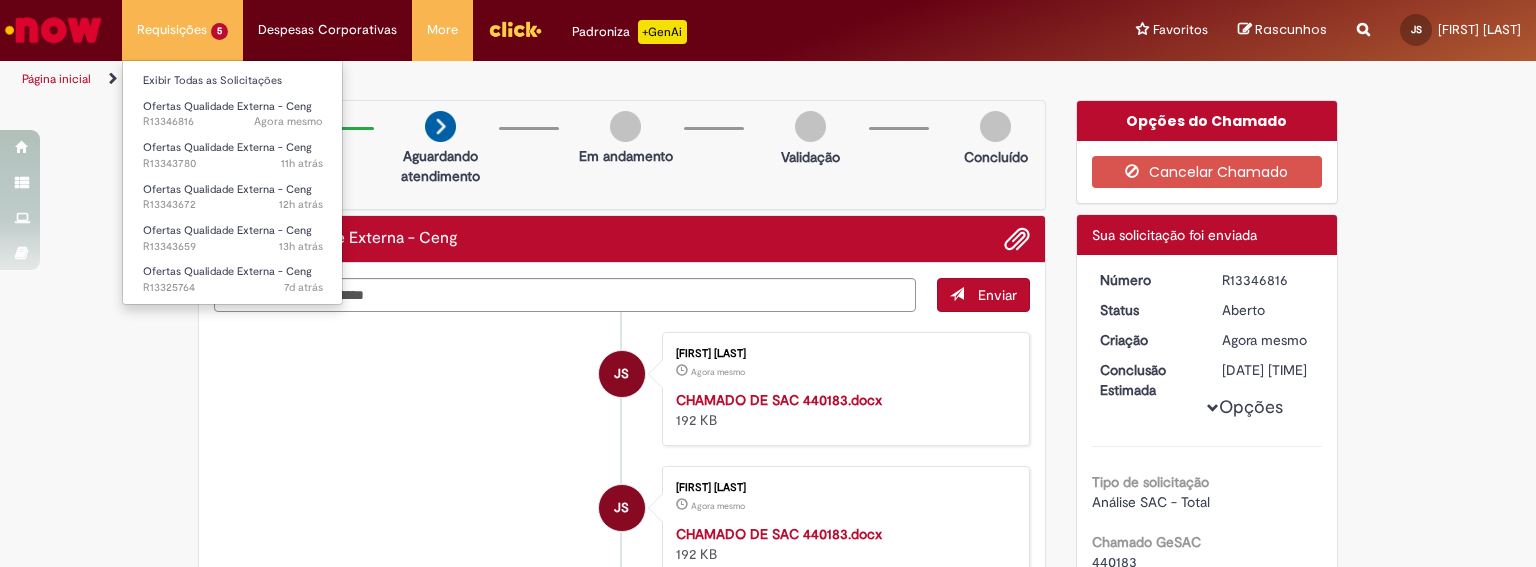 click on "Requisições   5
Exibir Todas as Solicitações
Ofertas Qualidade Externa - Ceng
Agora mesmo Agora mesmo  R13346816
Ofertas Qualidade Externa - Ceng
11h atrás 11 horas atrás  R13343780
Ofertas Qualidade Externa - Ceng
12h atrás 12 horas atrás  R13343672
Ofertas Qualidade Externa - Ceng
13h atrás 13 horas atrás  R13343659
Ofertas Qualidade Externa - Ceng
7d atrás 7 dias atrás  R13325764" at bounding box center [182, 30] 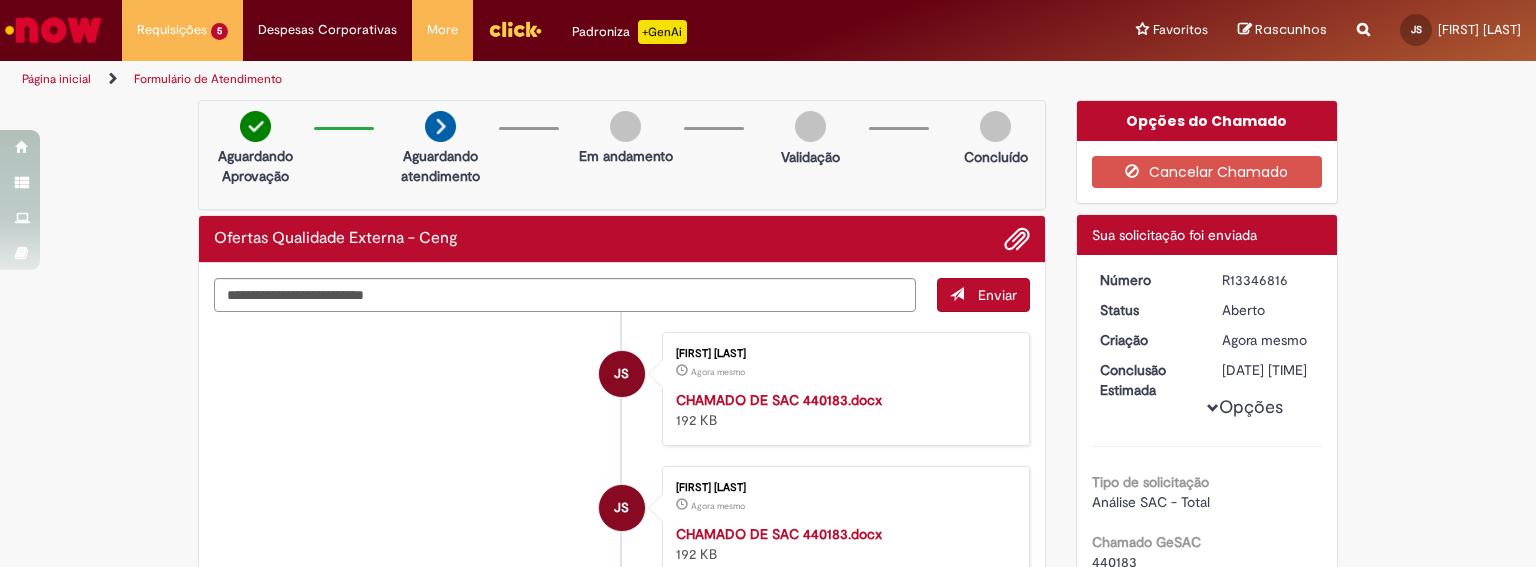 click at bounding box center [53, 30] 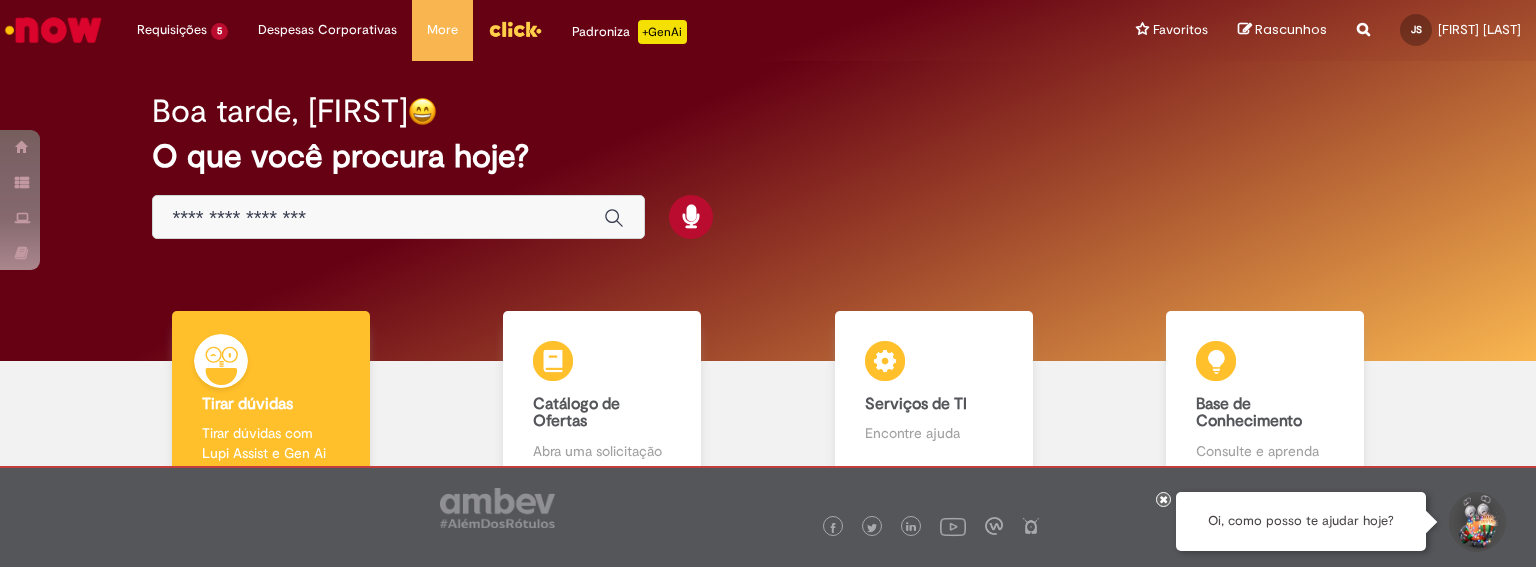scroll, scrollTop: 0, scrollLeft: 0, axis: both 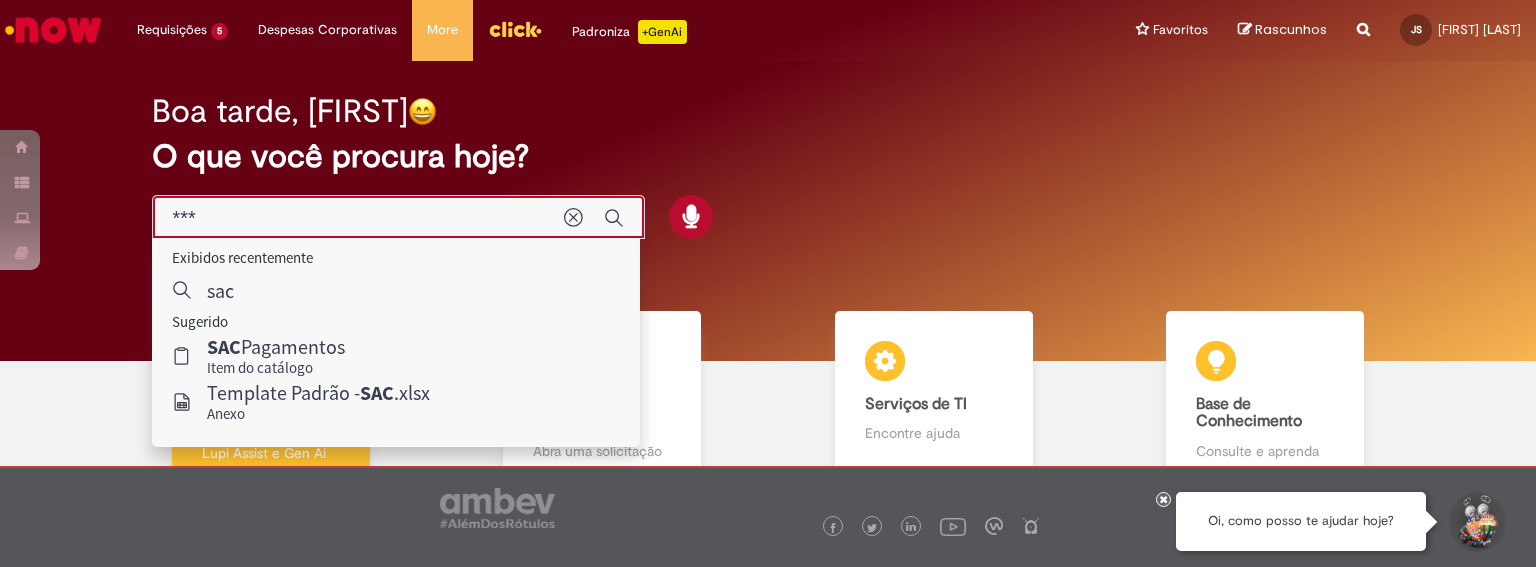 type on "***" 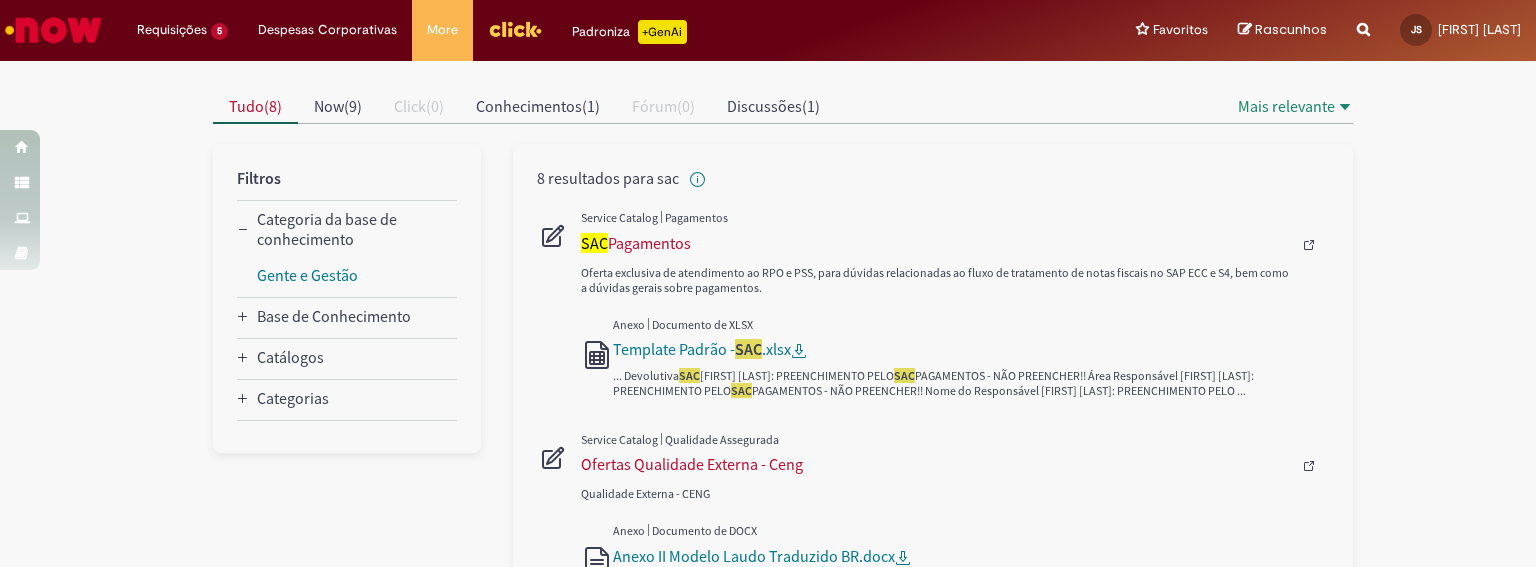 scroll, scrollTop: 333, scrollLeft: 0, axis: vertical 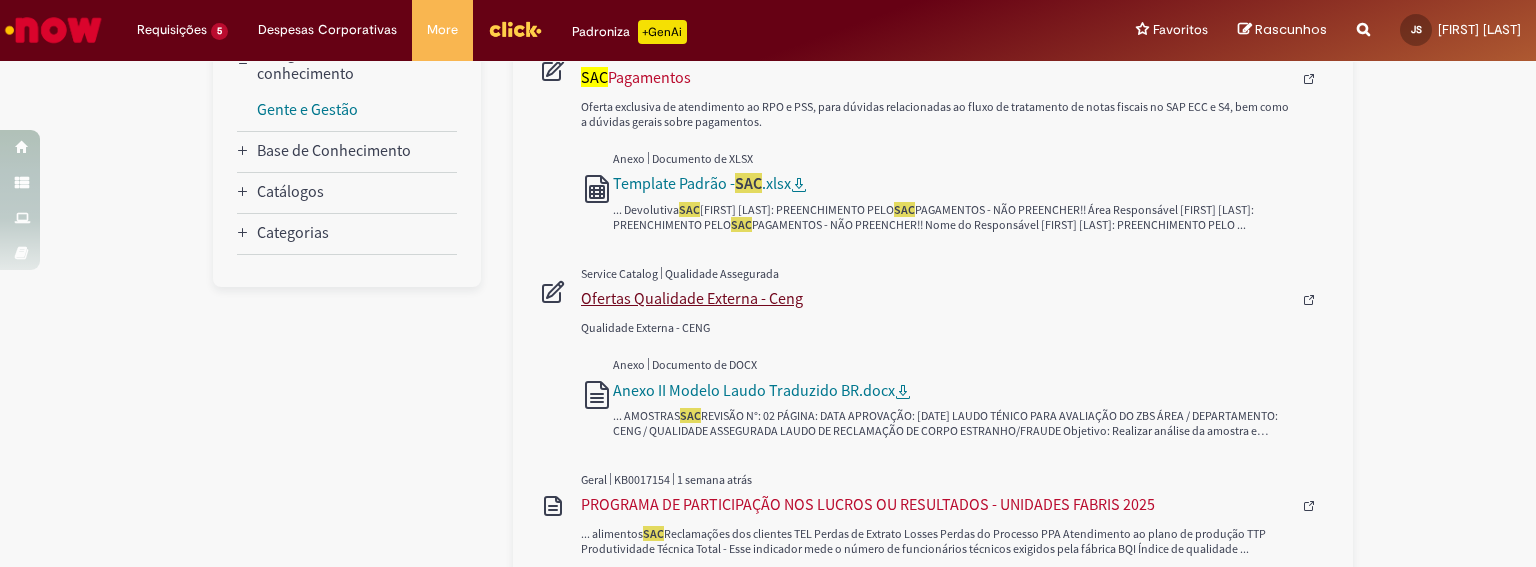 click on "Ofertas Qualidade Externa - Ceng" at bounding box center [936, 298] 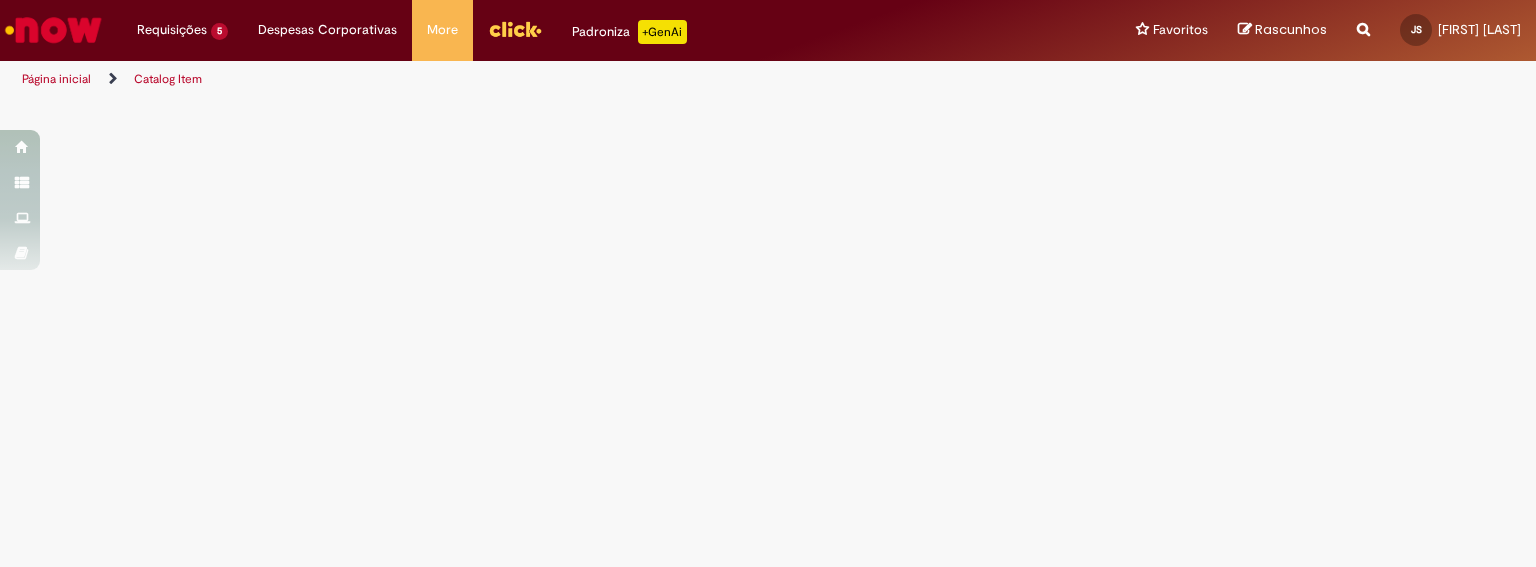 scroll, scrollTop: 0, scrollLeft: 0, axis: both 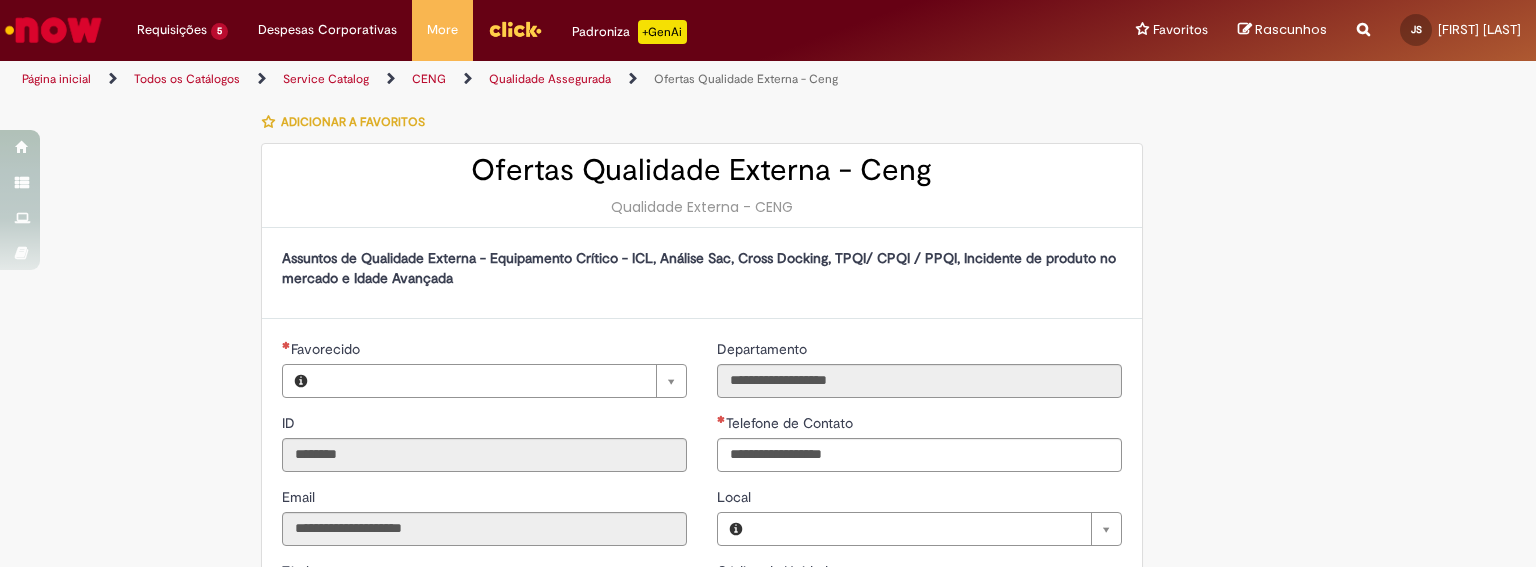 type on "**********" 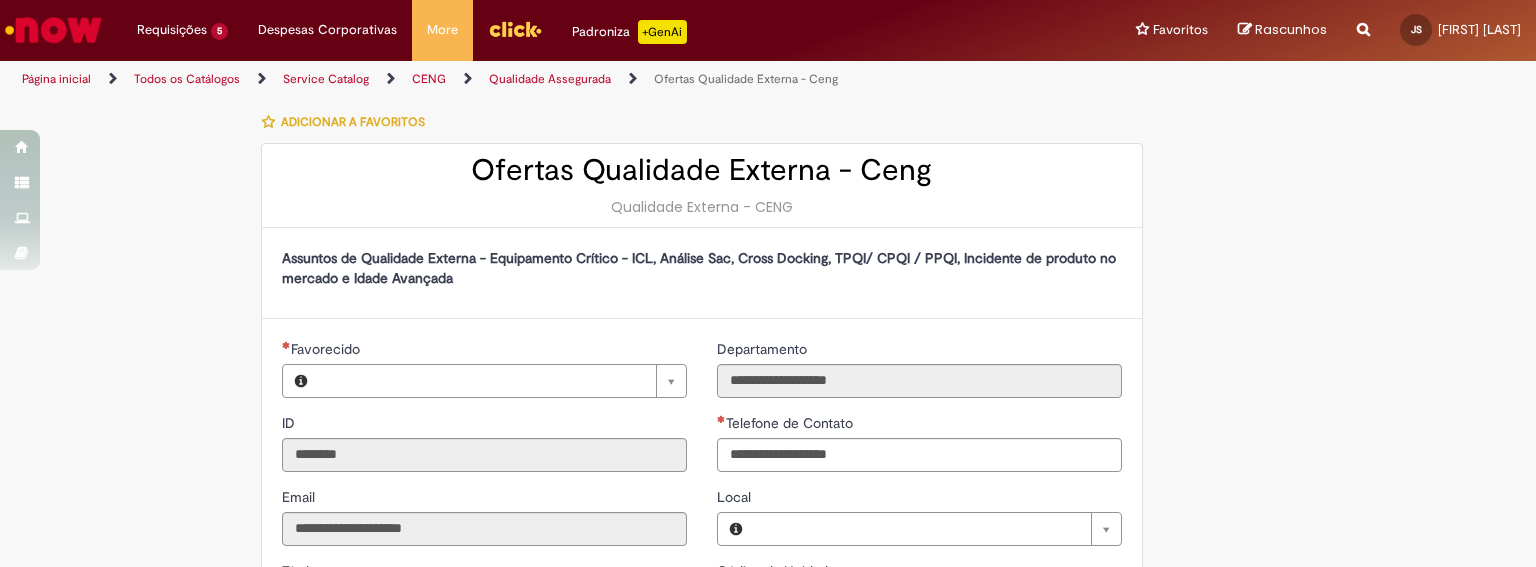 type on "**********" 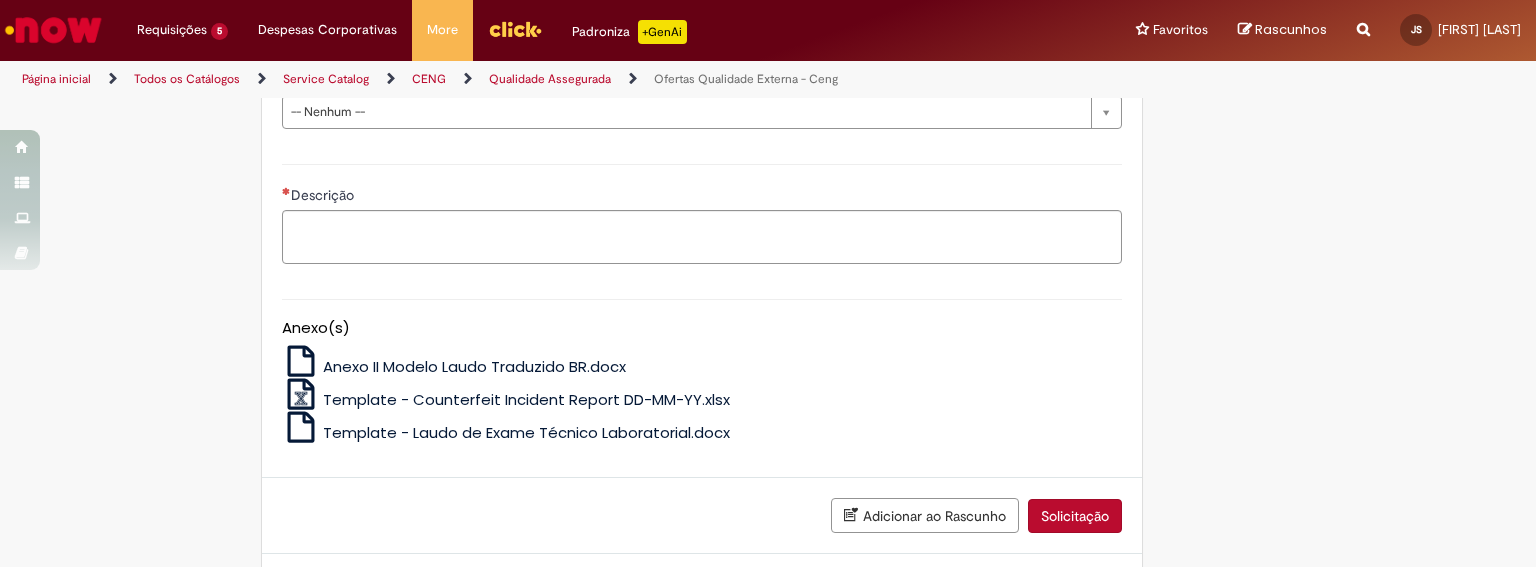 scroll, scrollTop: 500, scrollLeft: 0, axis: vertical 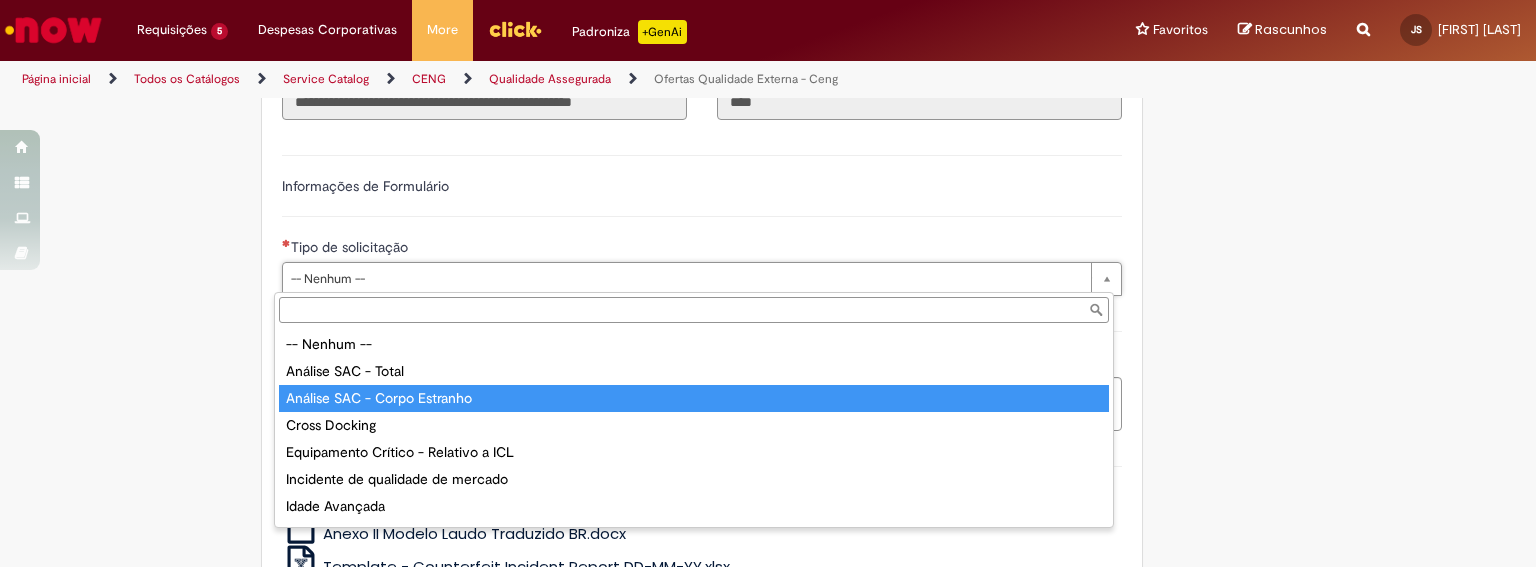 type on "**********" 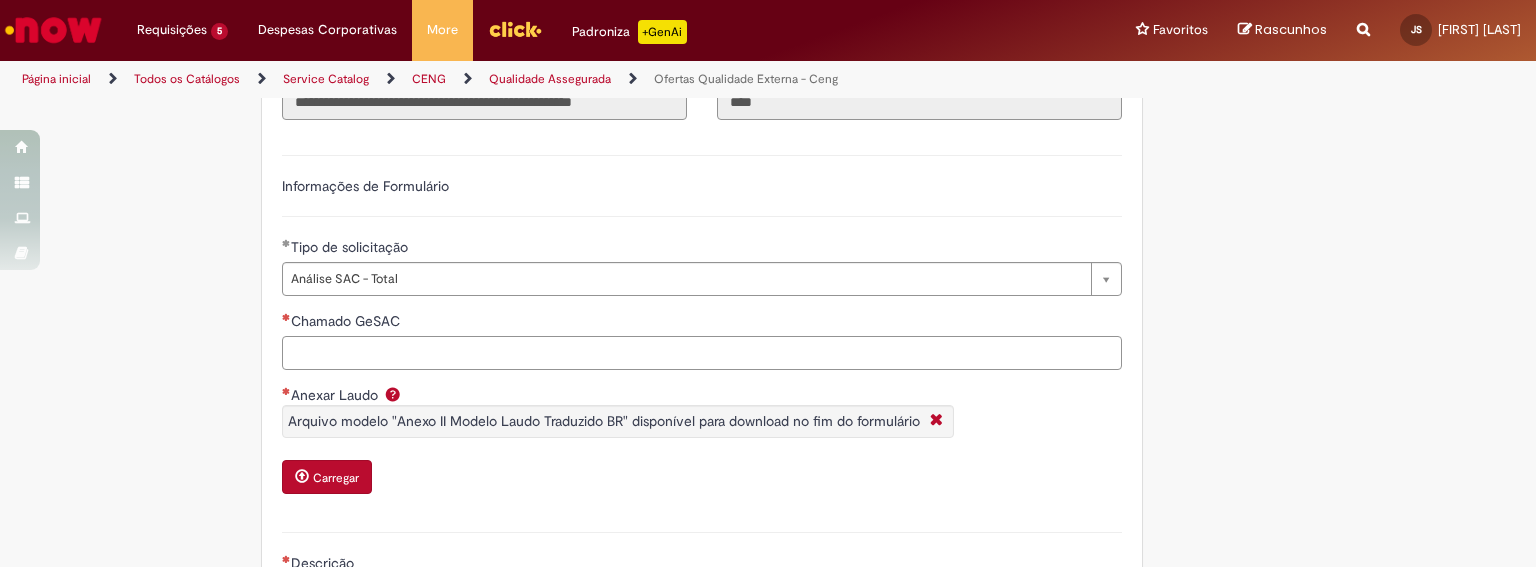 click on "Chamado GeSAC" at bounding box center (702, 353) 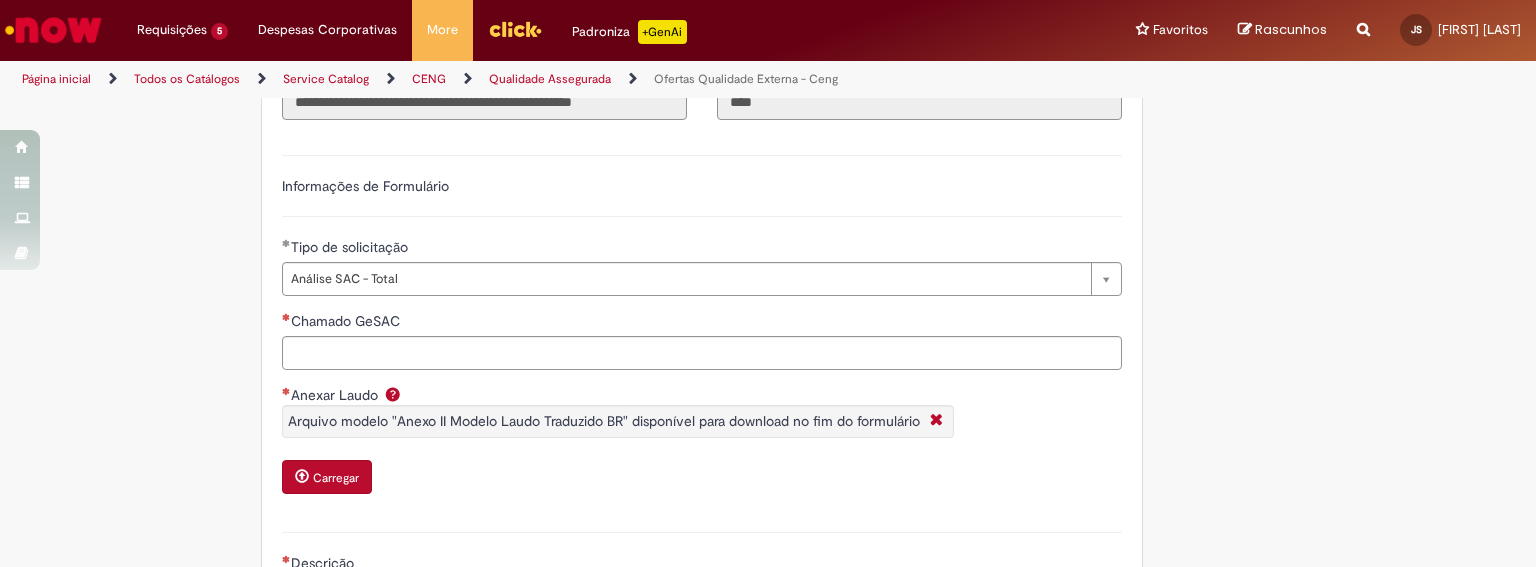click on "**********" at bounding box center (768, 315) 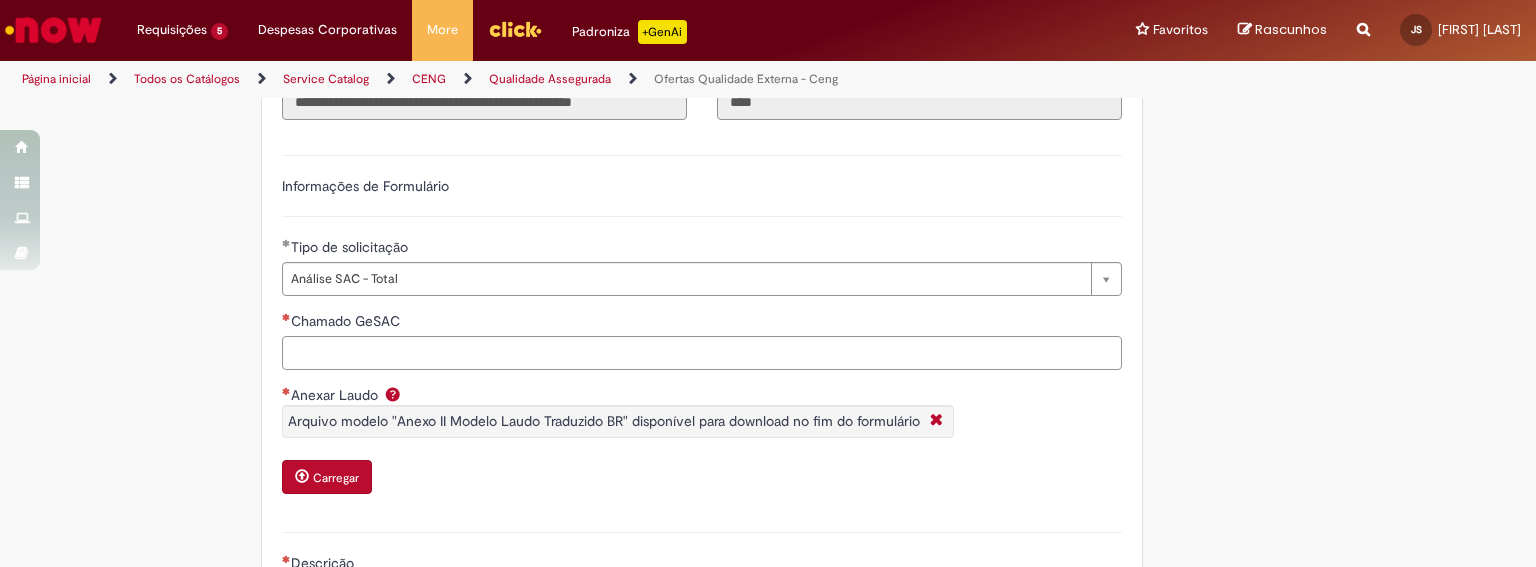 click on "Chamado GeSAC" at bounding box center (702, 353) 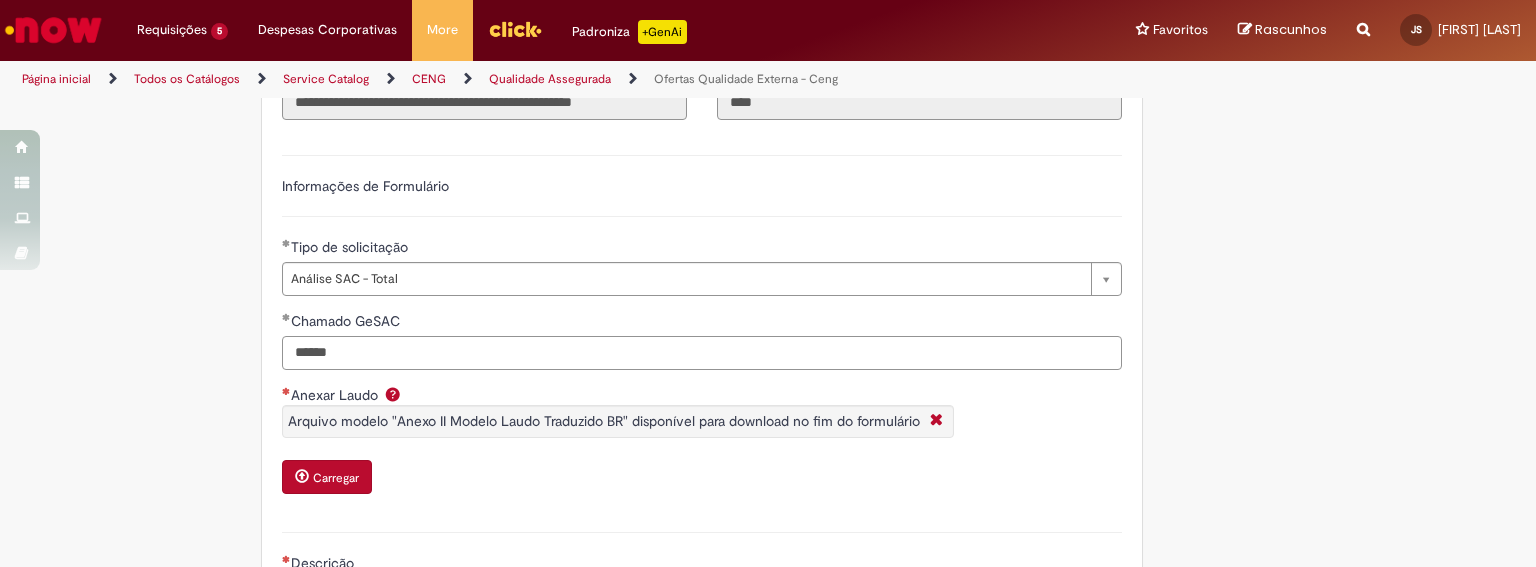scroll, scrollTop: 667, scrollLeft: 0, axis: vertical 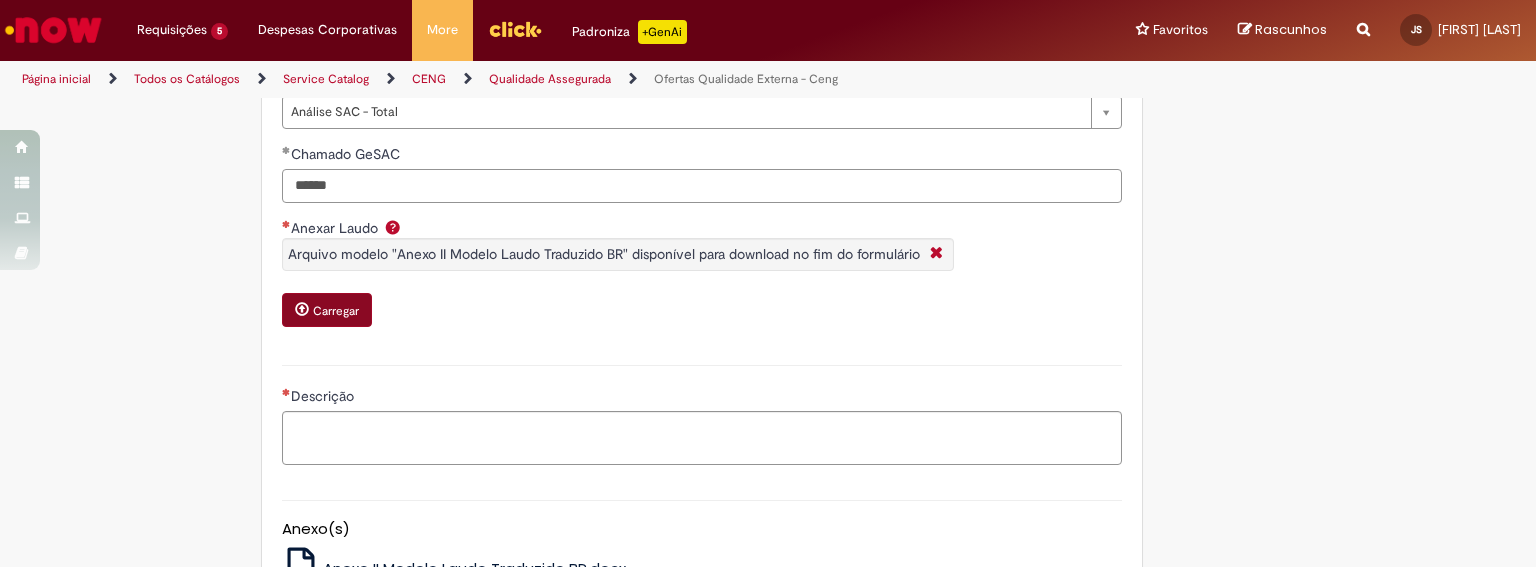 type on "******" 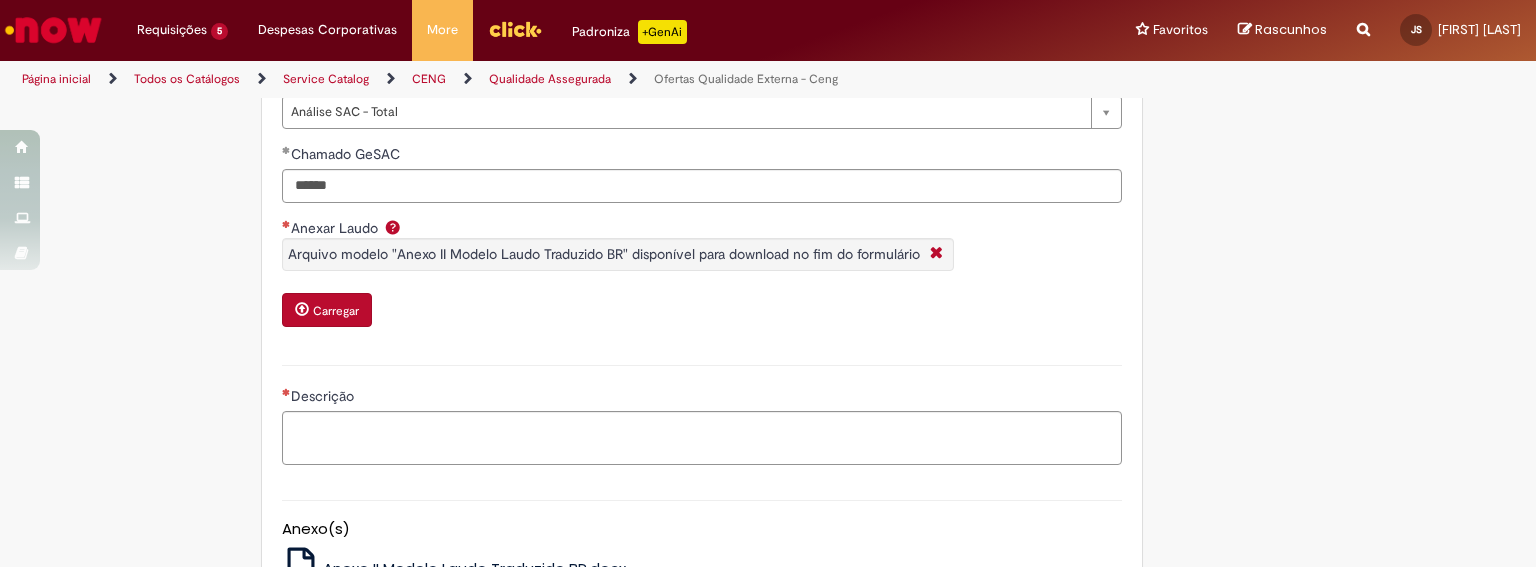 click on "Carregar" at bounding box center (336, 311) 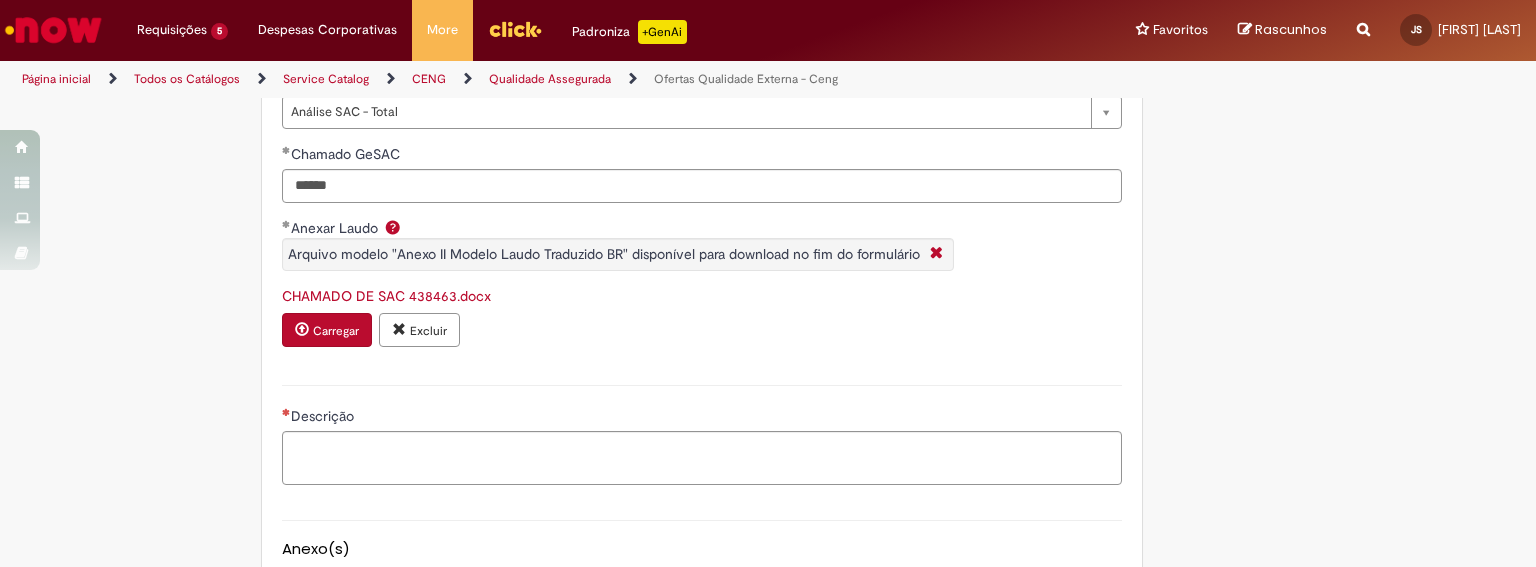 scroll, scrollTop: 750, scrollLeft: 0, axis: vertical 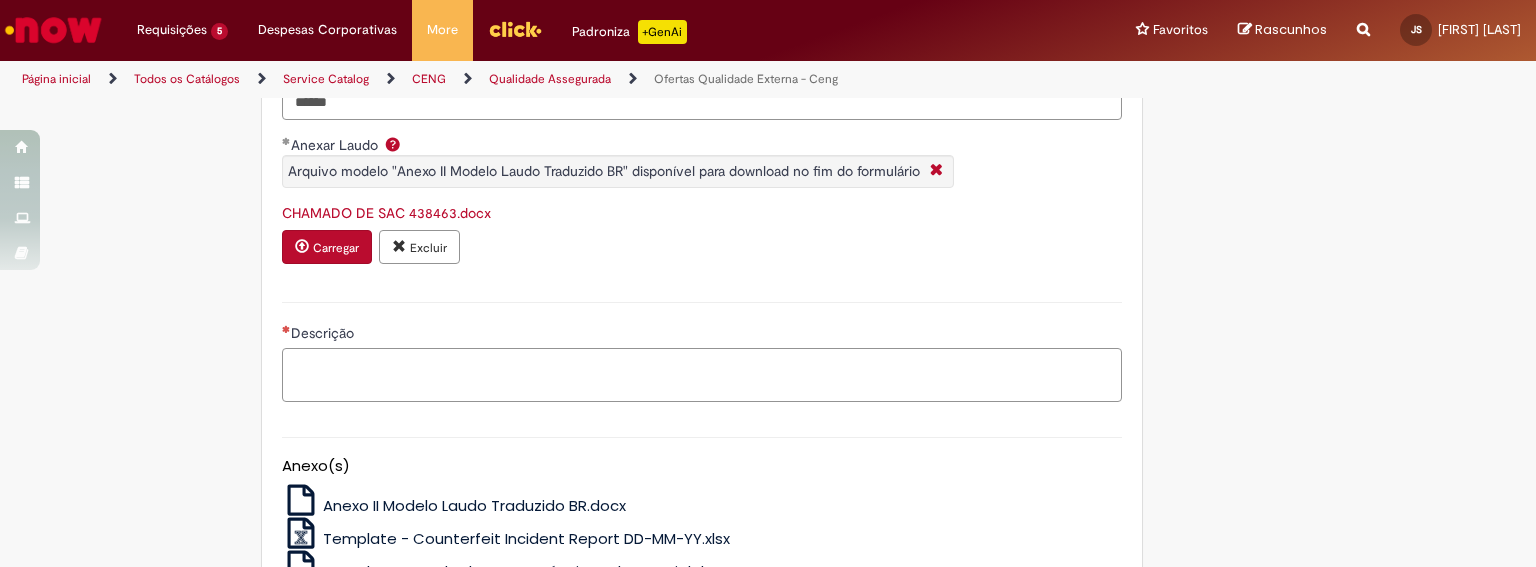click on "Descrição" at bounding box center [702, 375] 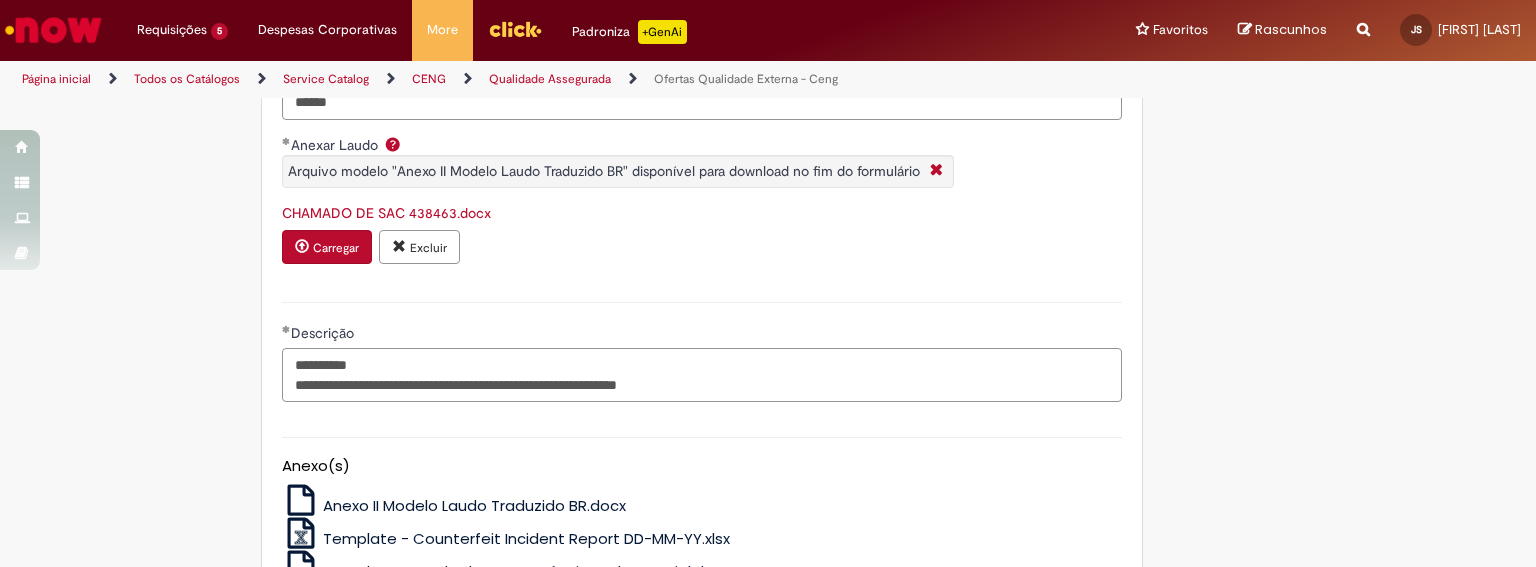 click on "**********" at bounding box center [702, 375] 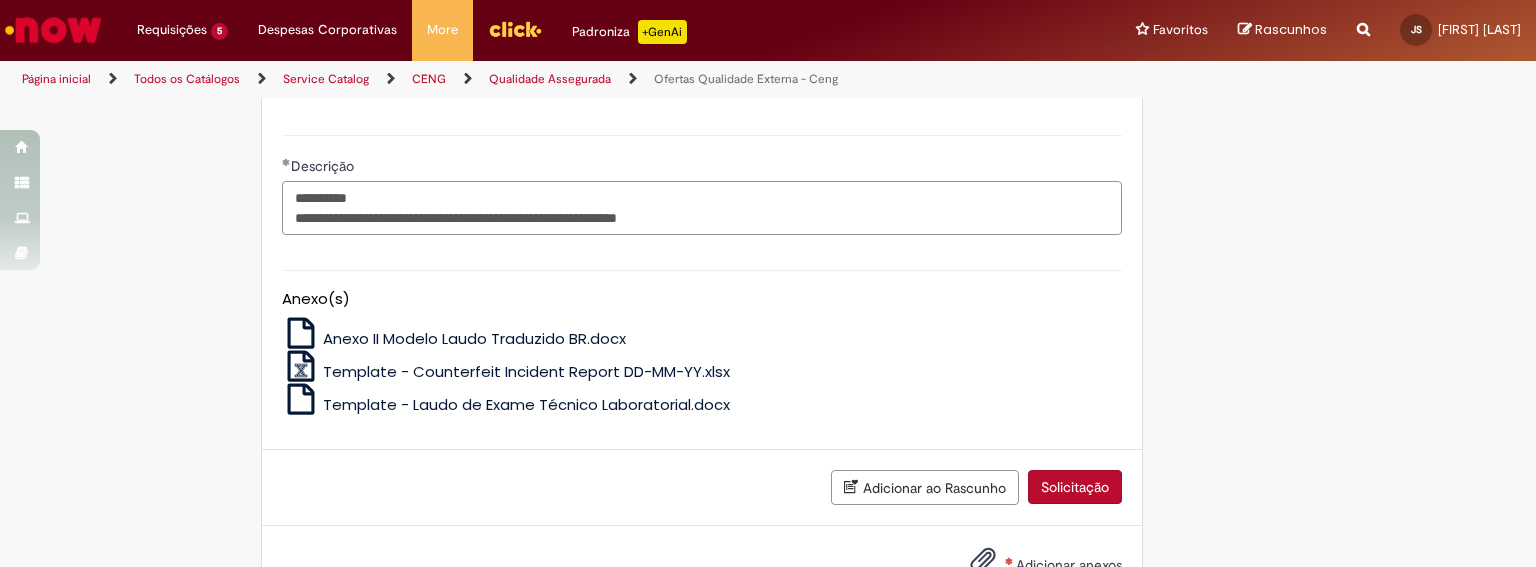 scroll, scrollTop: 985, scrollLeft: 0, axis: vertical 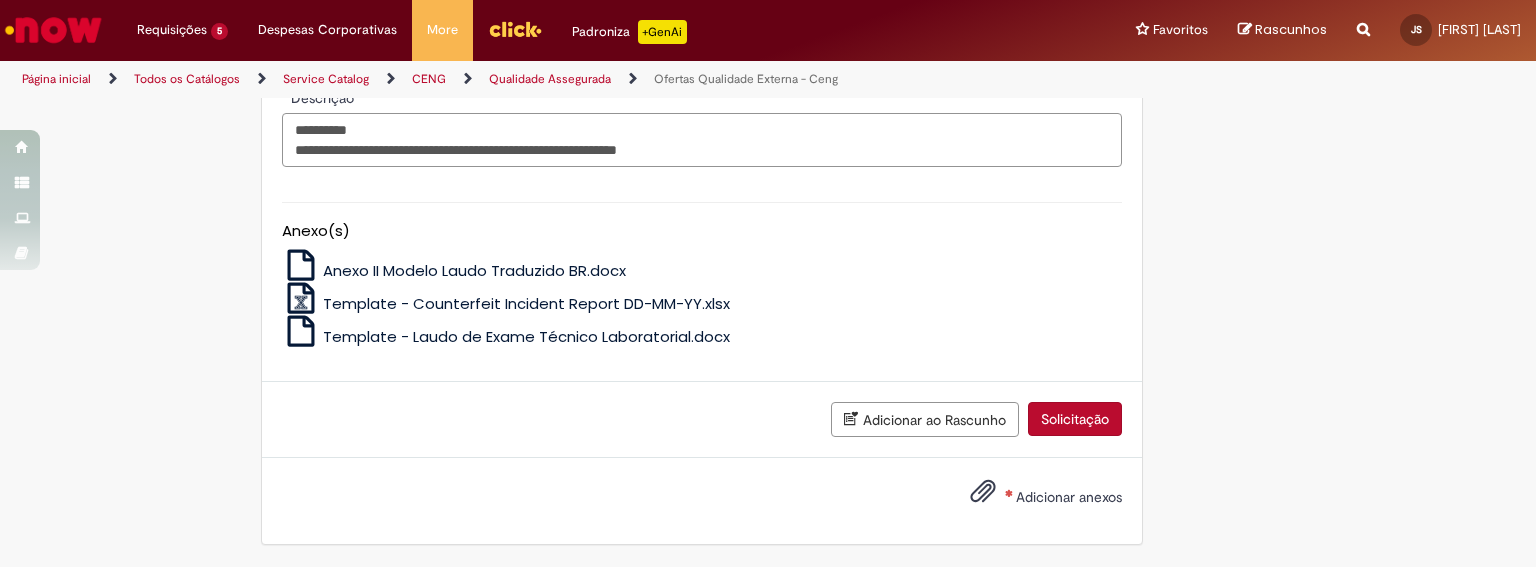 type on "**********" 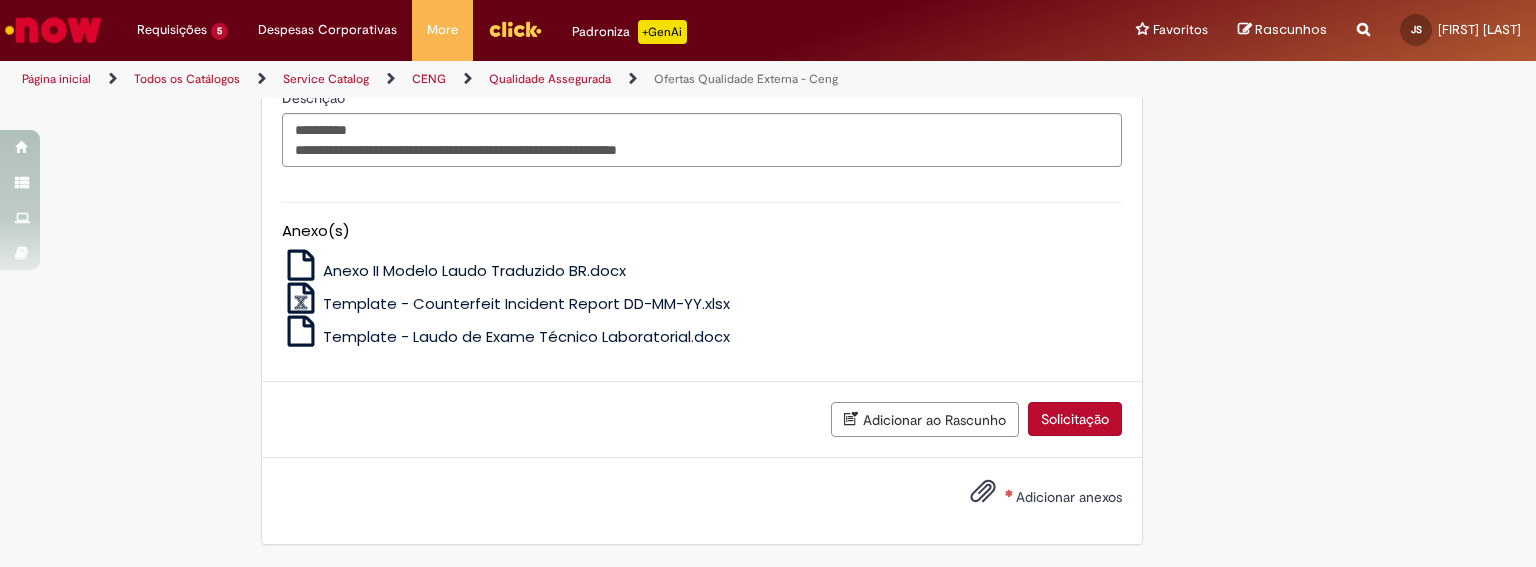 click on "Adicionar anexos" at bounding box center [1069, 497] 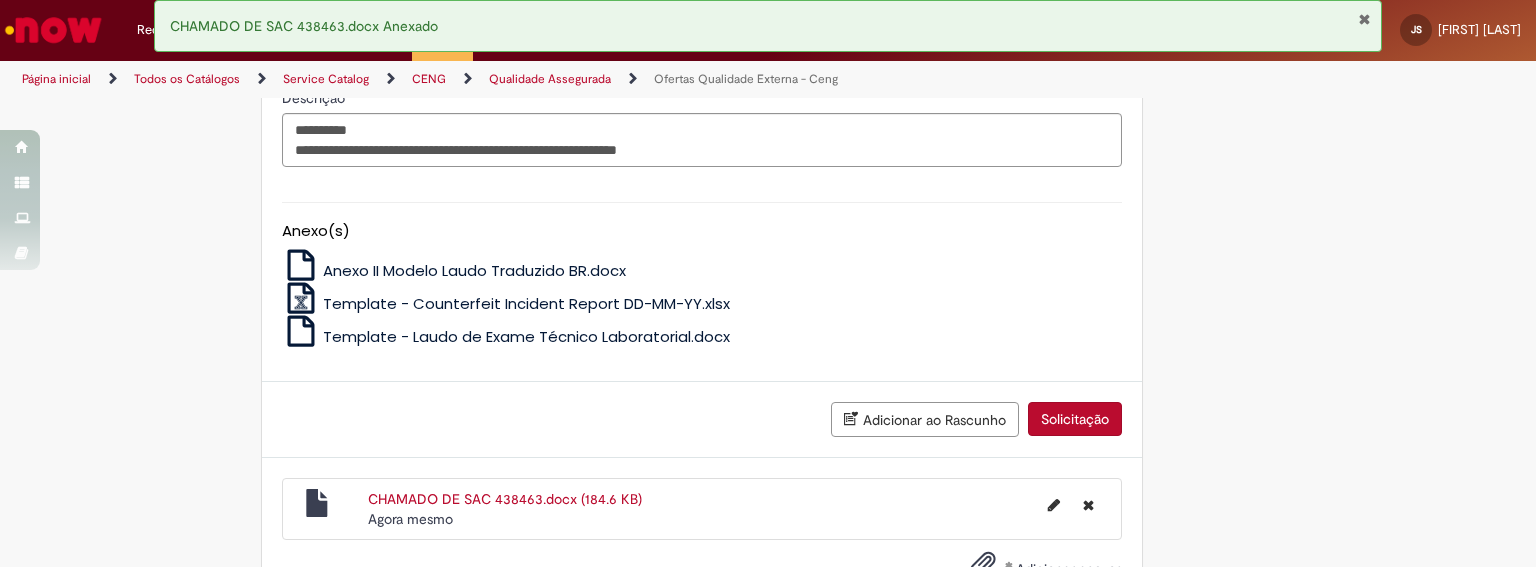 scroll, scrollTop: 1057, scrollLeft: 0, axis: vertical 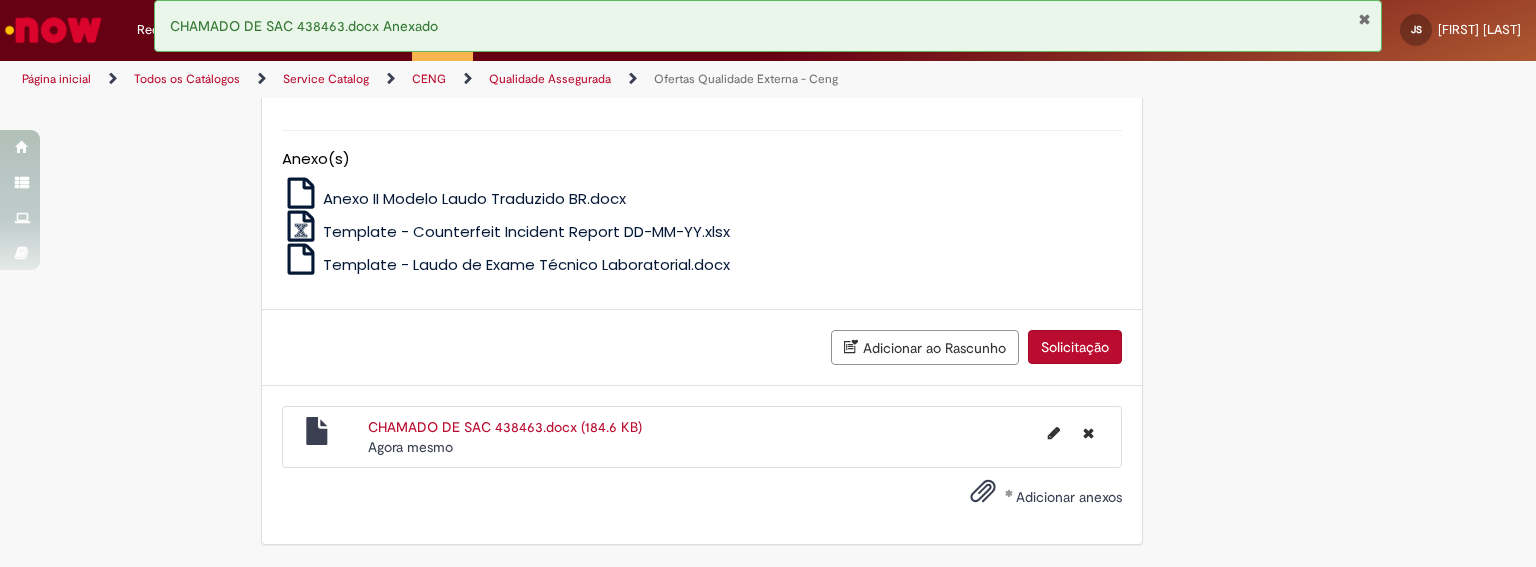click on "Solicitação" at bounding box center [1075, 347] 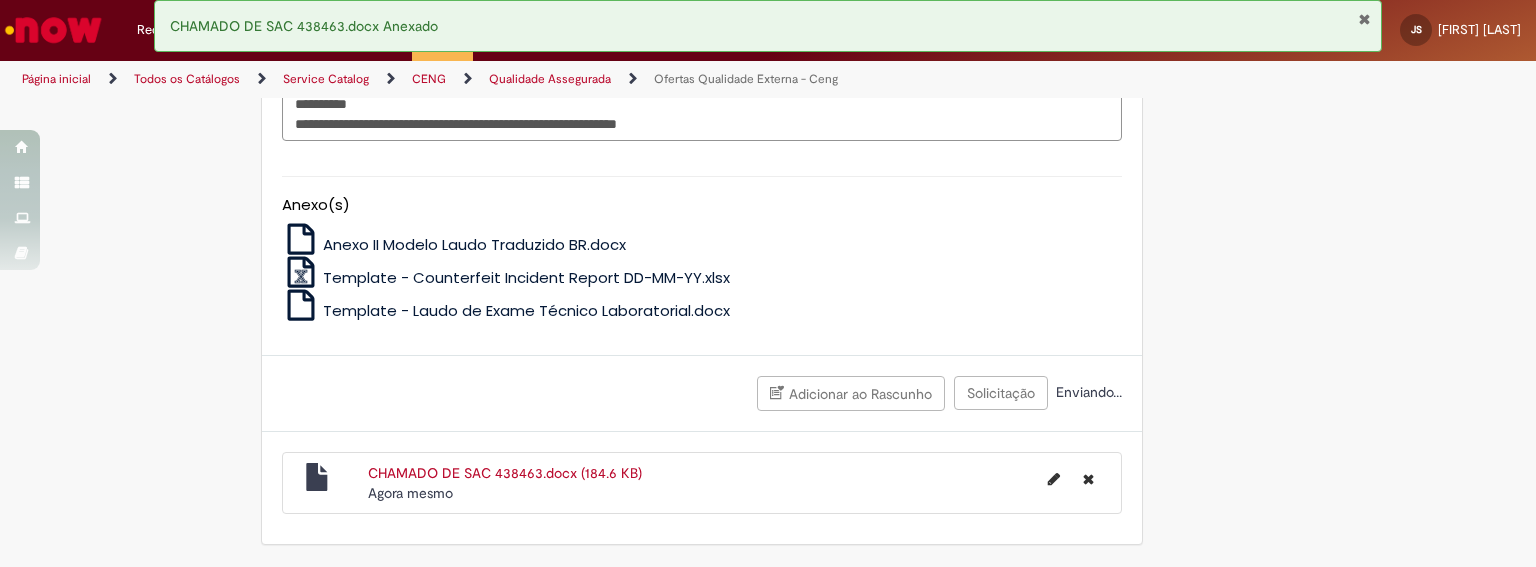 scroll, scrollTop: 1011, scrollLeft: 0, axis: vertical 